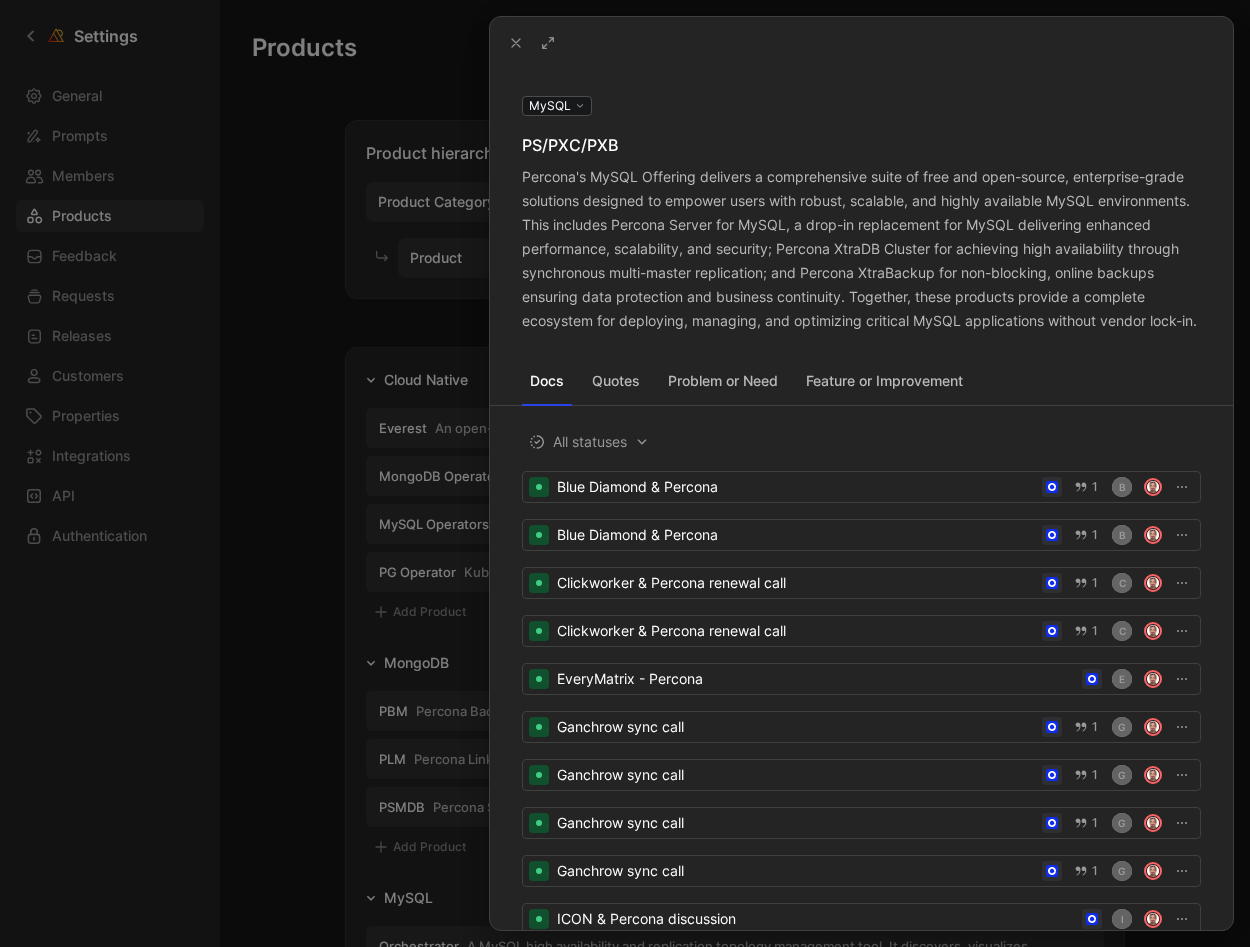scroll, scrollTop: 0, scrollLeft: 0, axis: both 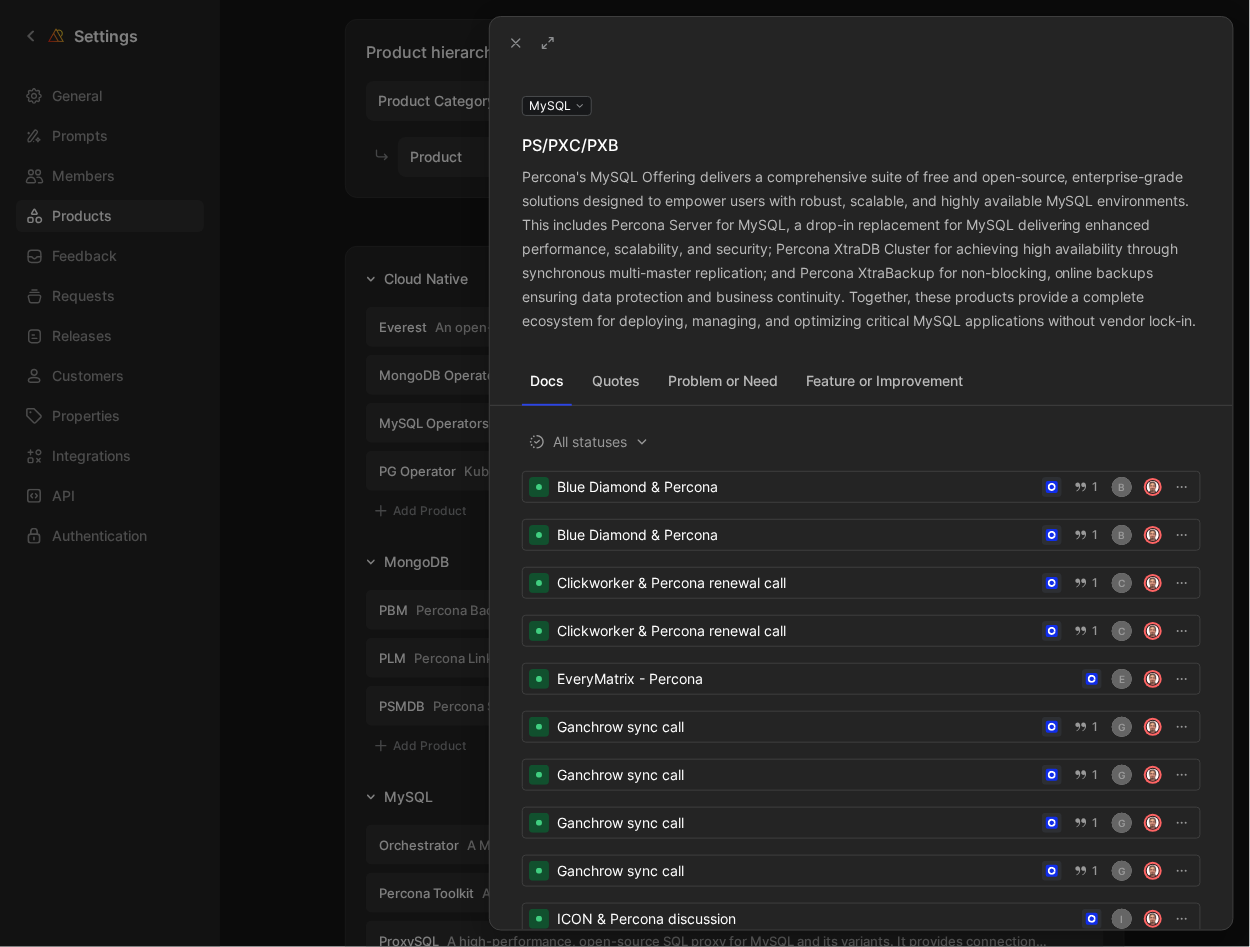 click at bounding box center (625, 473) 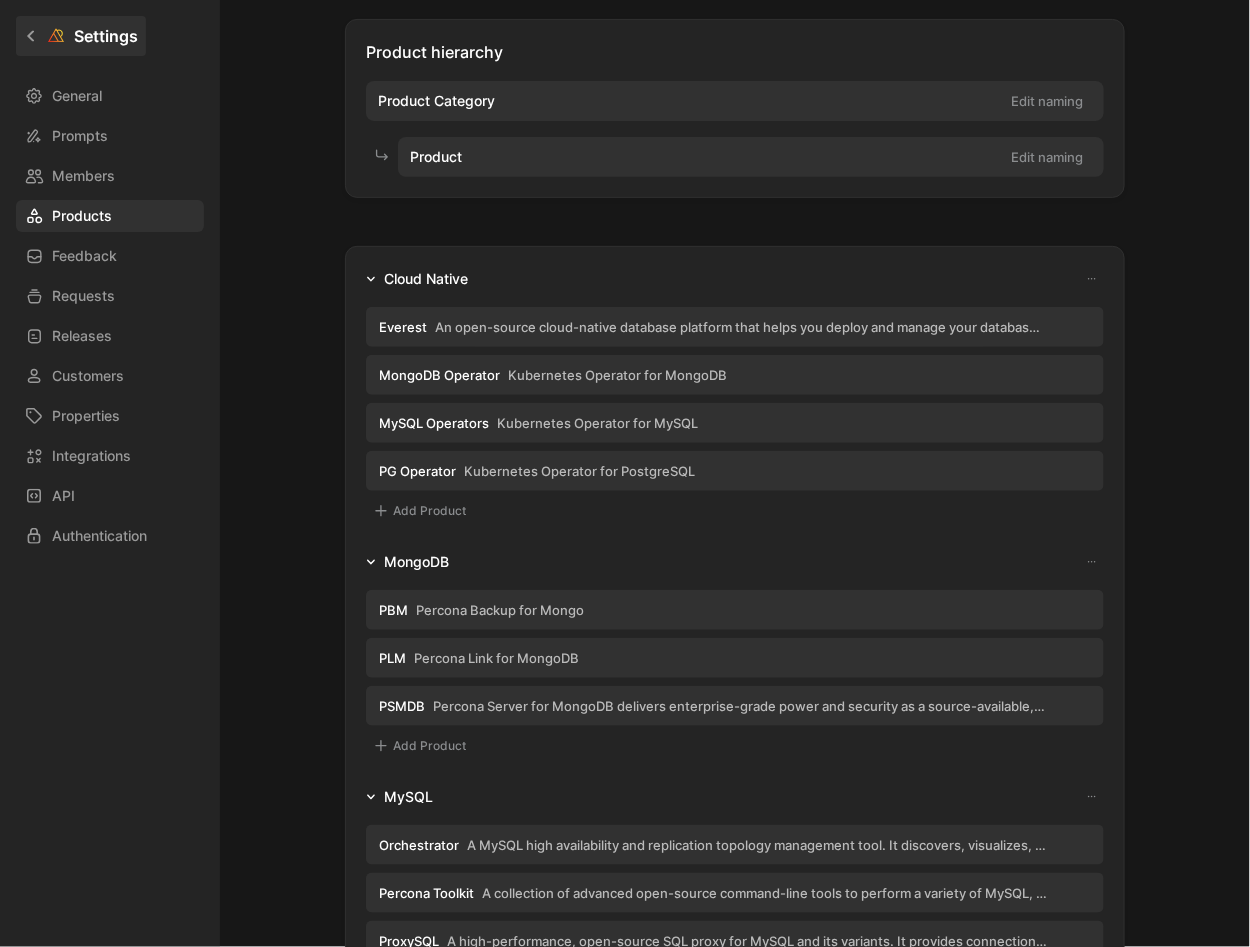 click 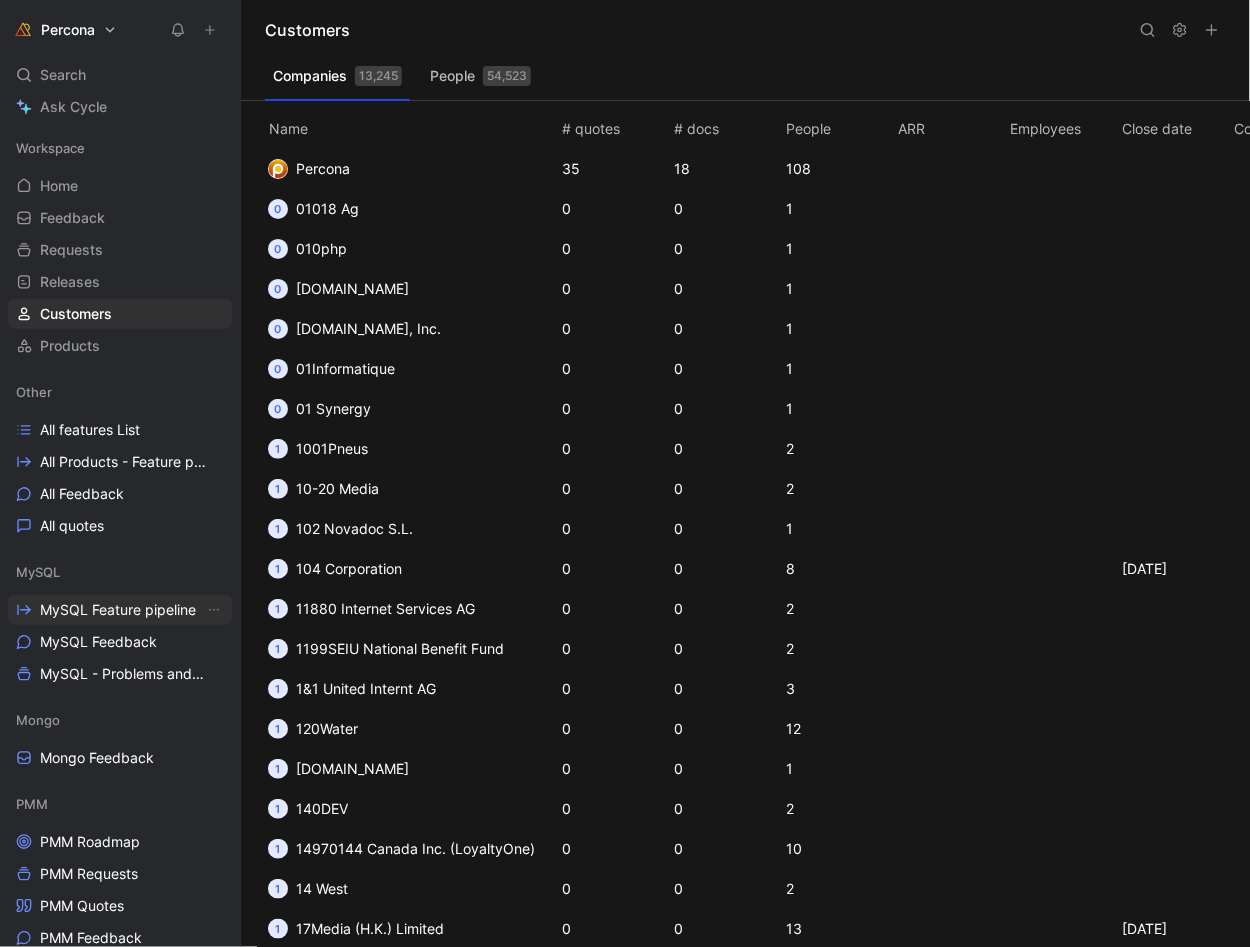 click on "MySQL Feature pipeline" at bounding box center [118, 610] 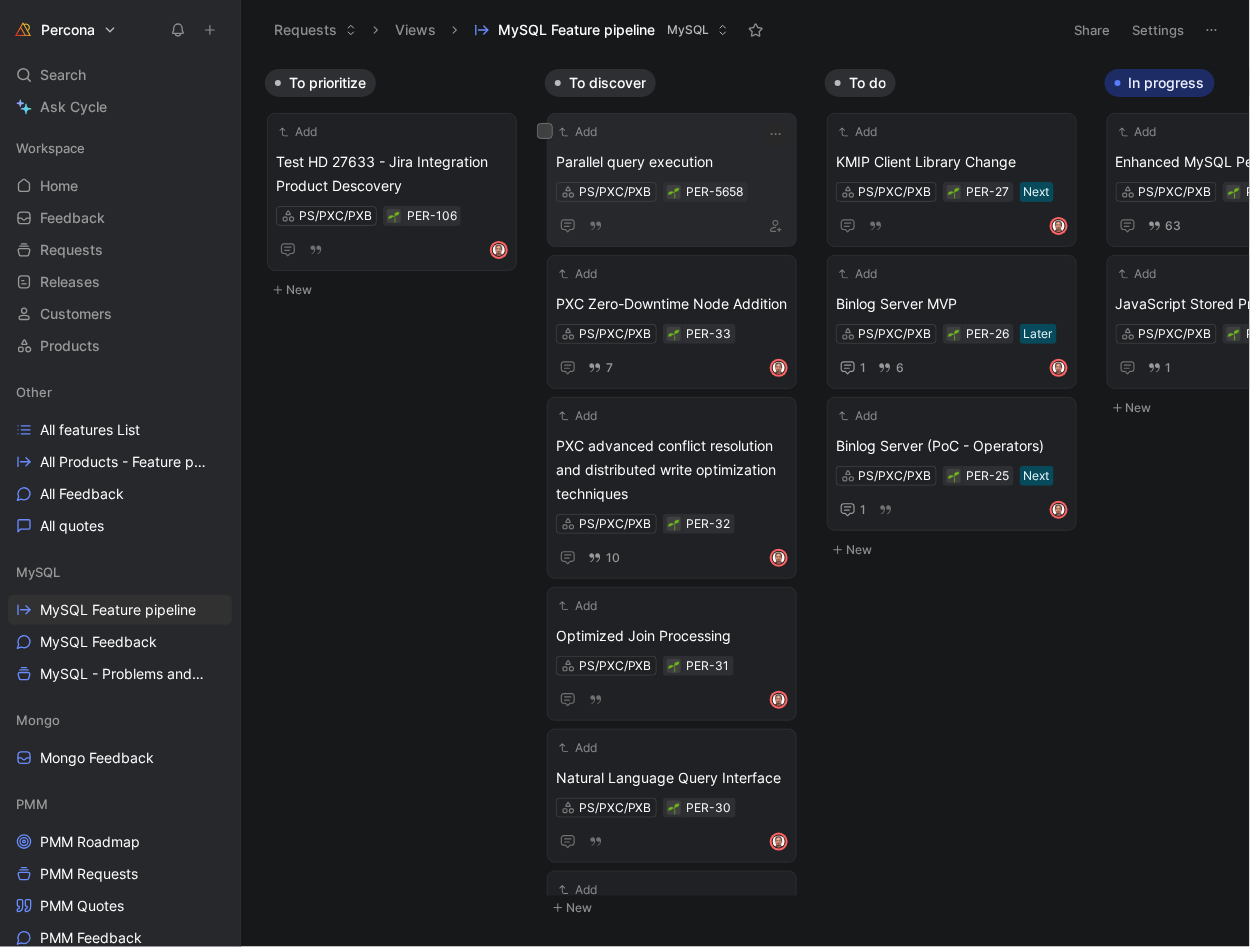 click on "Add Parallel query execution PS/PXC/PXB PER-5658" at bounding box center [672, 180] 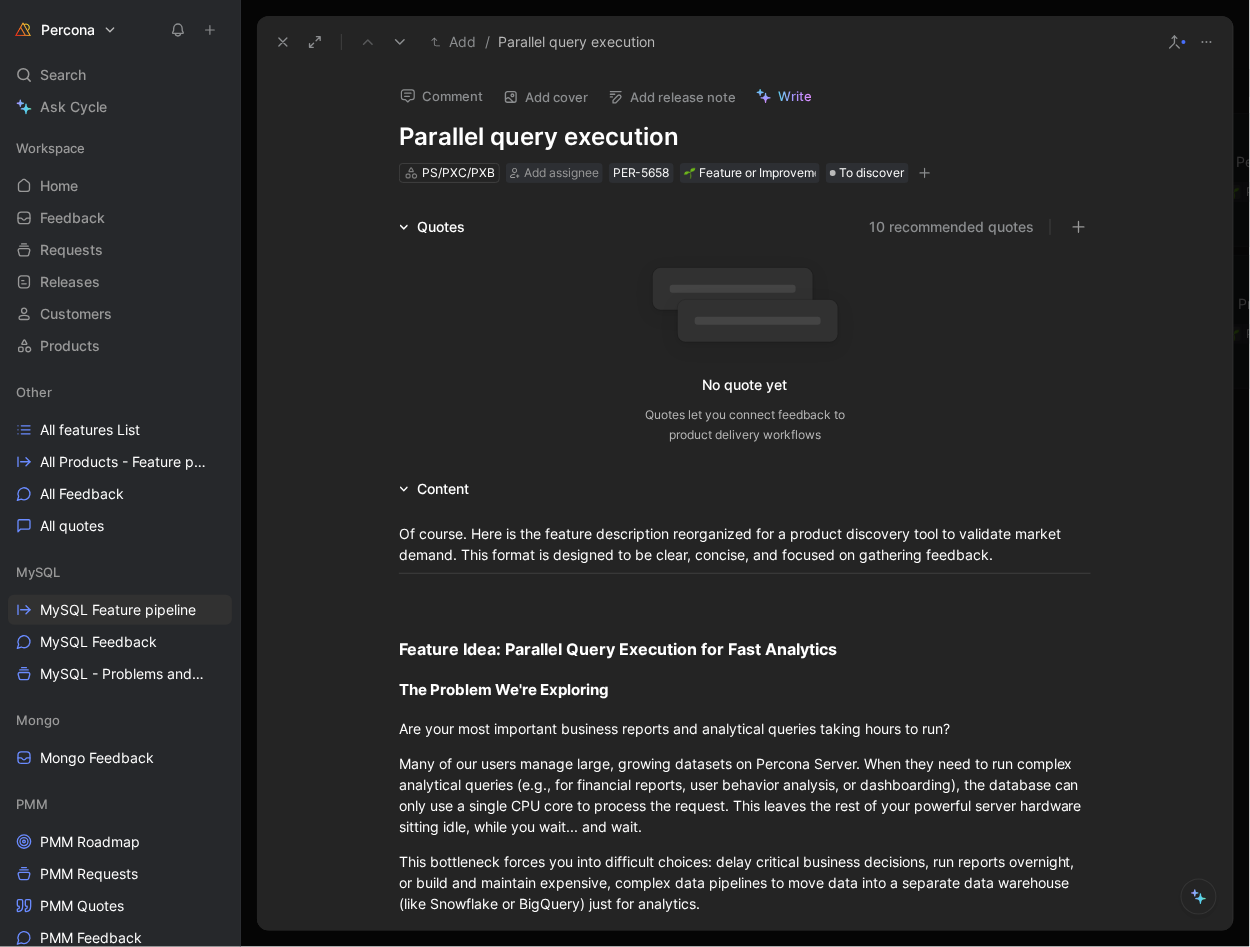 click on "Parallel query execution" at bounding box center [745, 137] 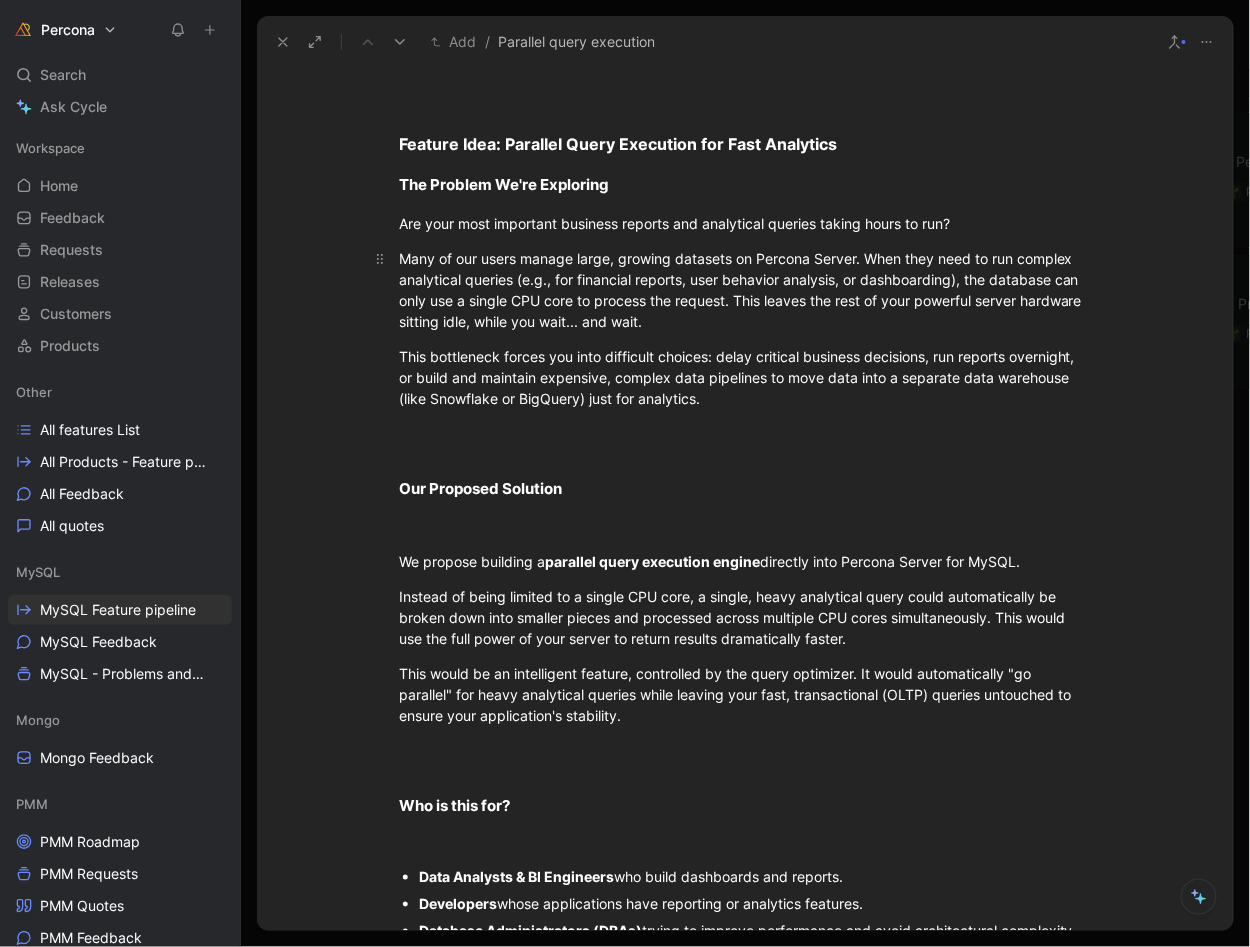scroll, scrollTop: 380, scrollLeft: 0, axis: vertical 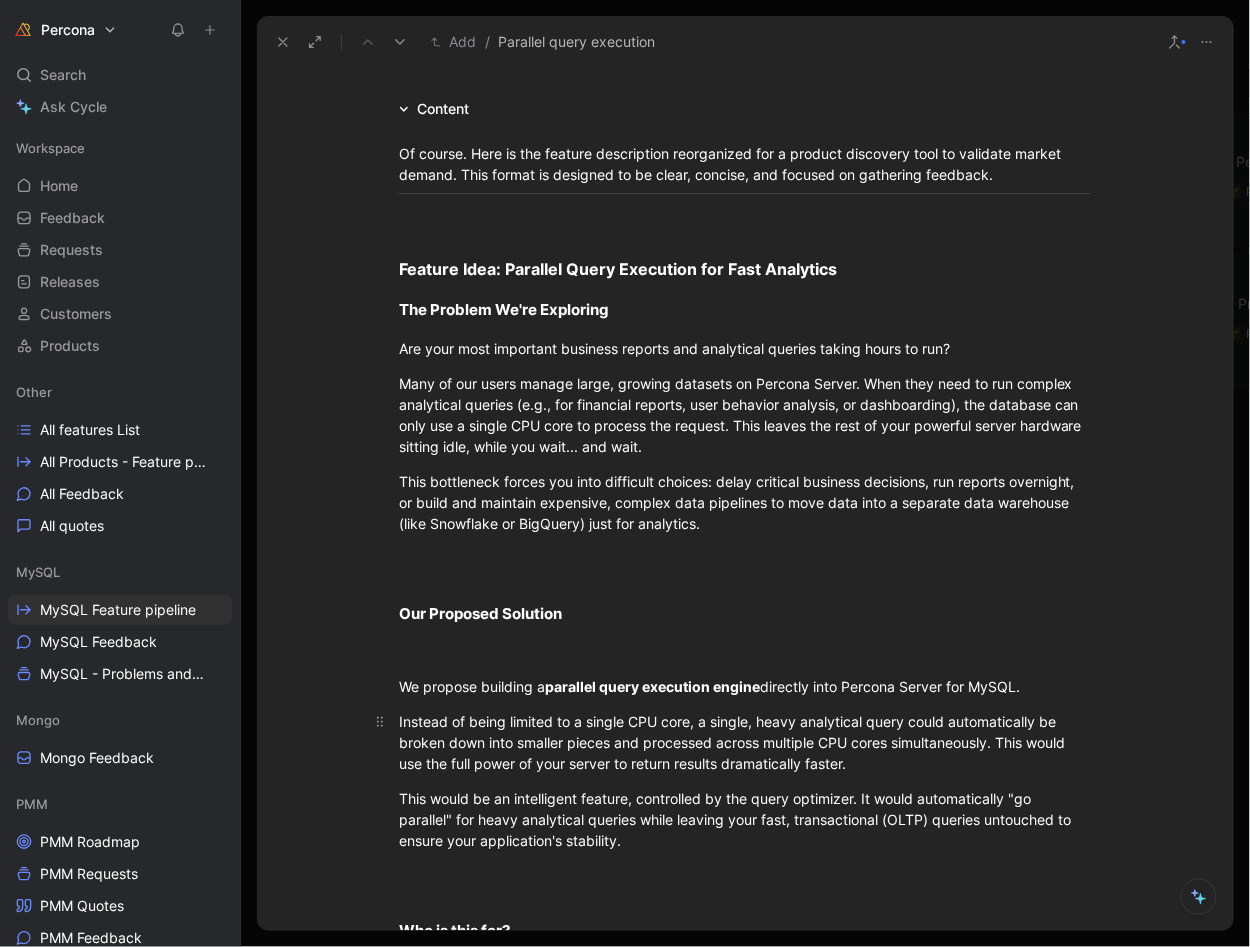 click on "Instead of being limited to a single CPU core, a single, heavy analytical query could automatically be broken down into smaller pieces and processed across multiple CPU cores simultaneously. This would use the full power of your server to return results dramatically faster." at bounding box center [745, 742] 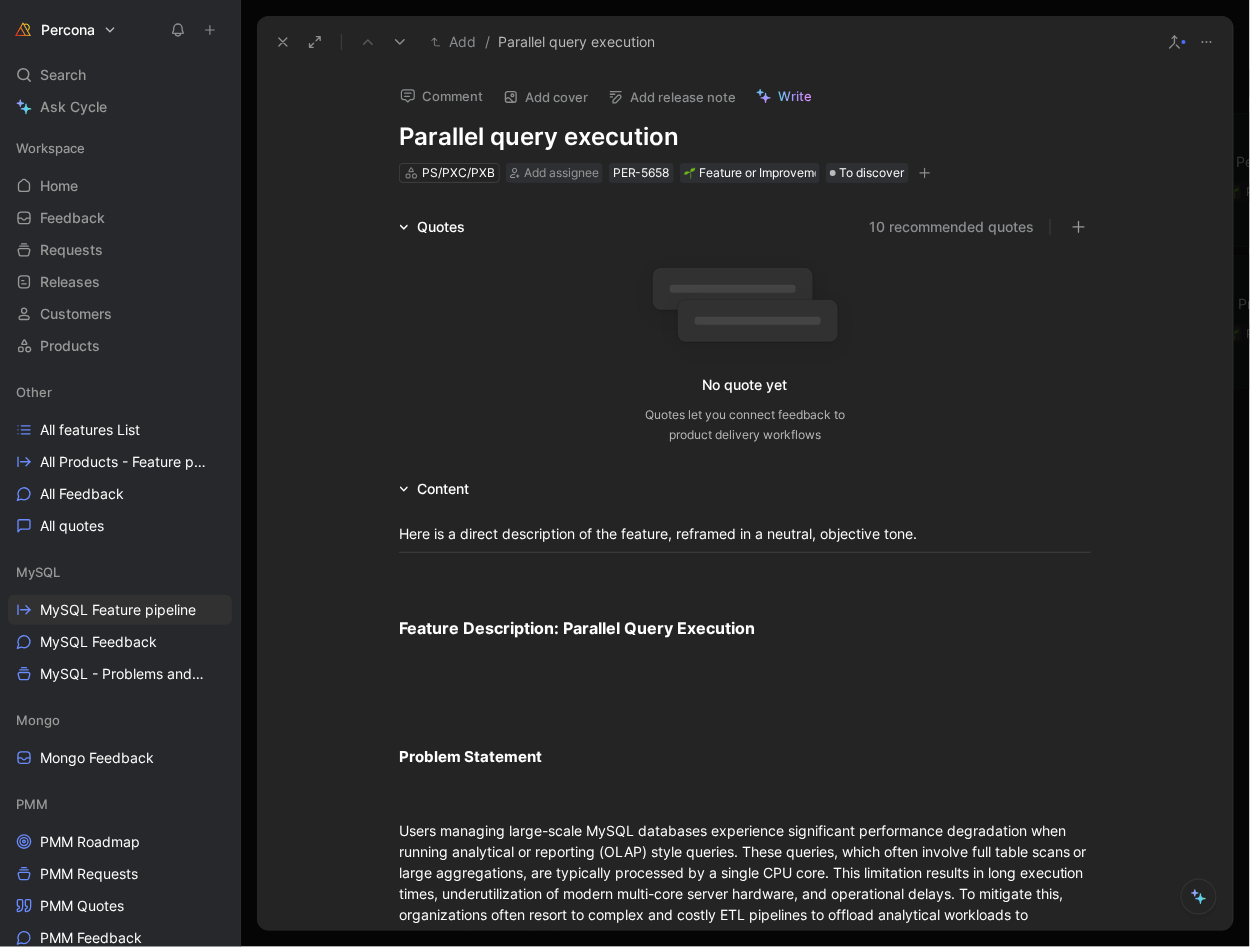 scroll, scrollTop: 0, scrollLeft: 0, axis: both 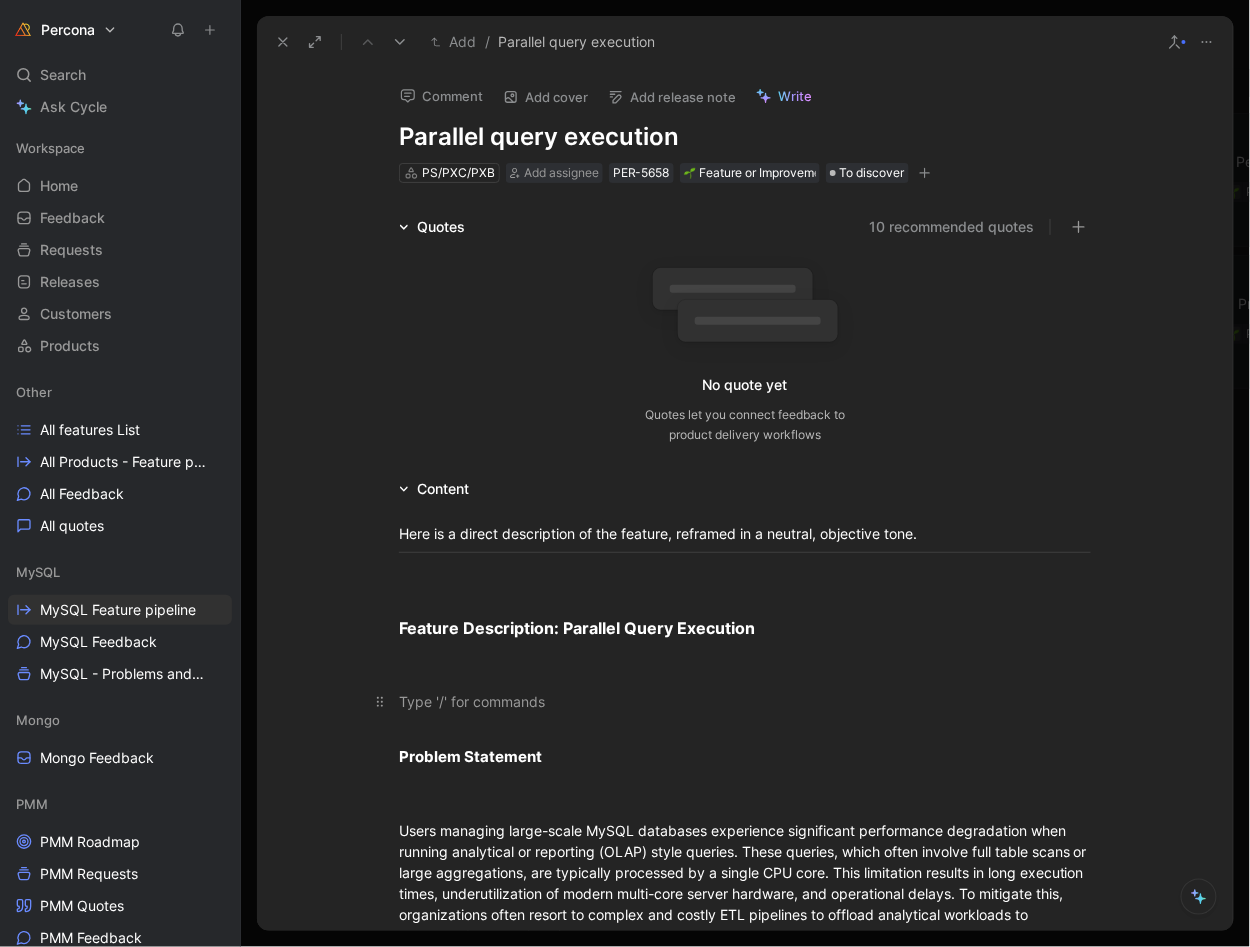 click at bounding box center [745, 701] 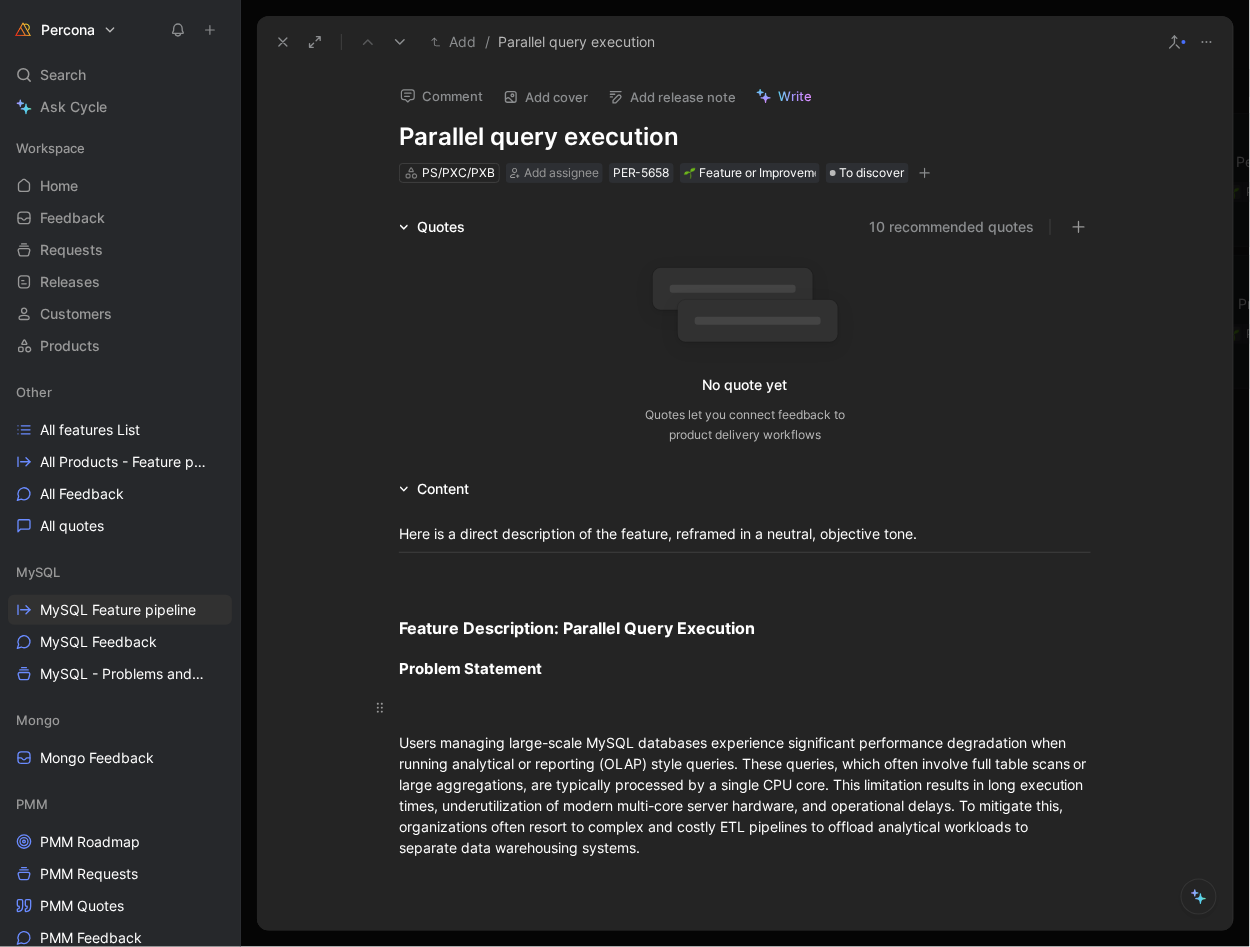 click at bounding box center [745, 707] 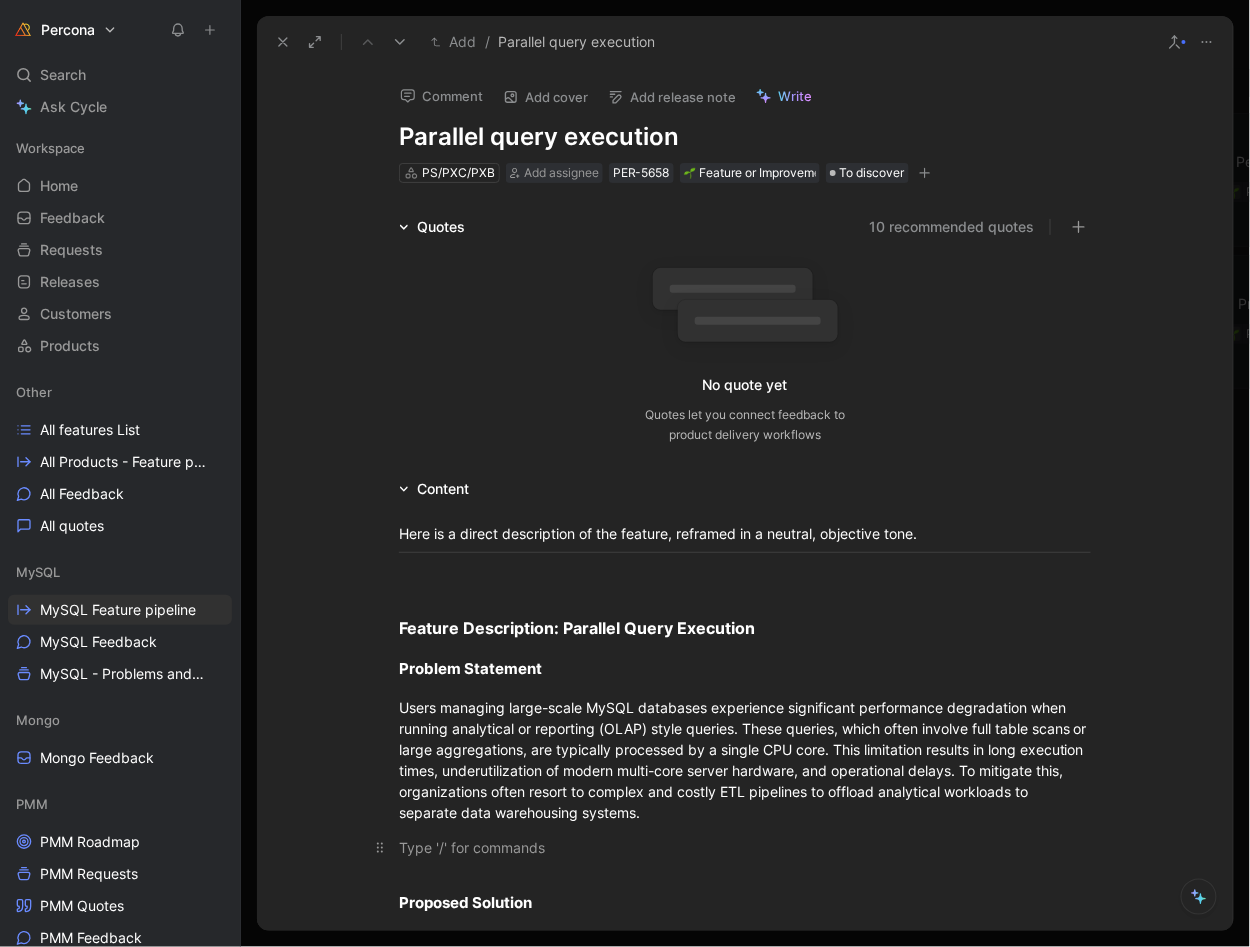 click at bounding box center [745, 847] 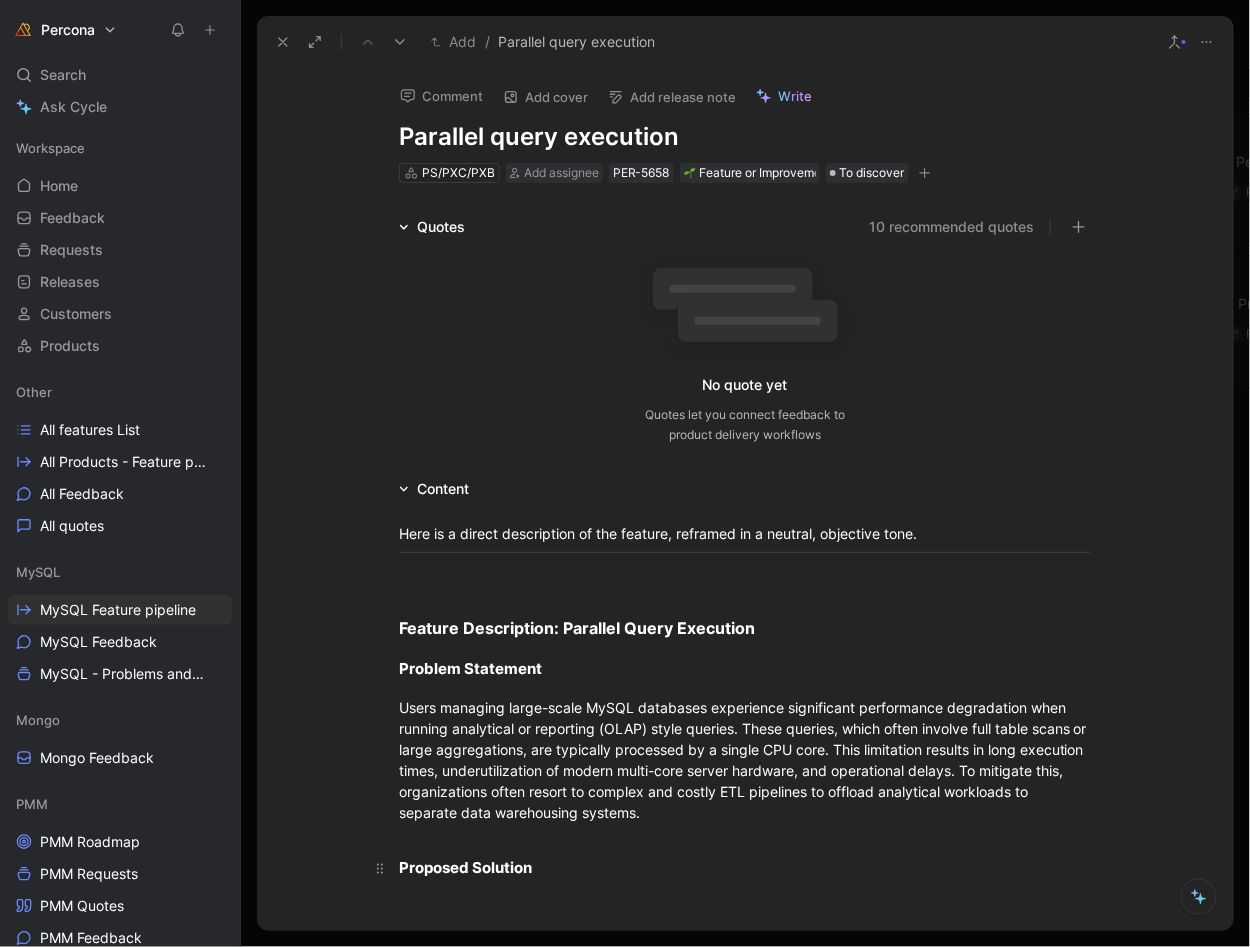 scroll, scrollTop: 150, scrollLeft: 0, axis: vertical 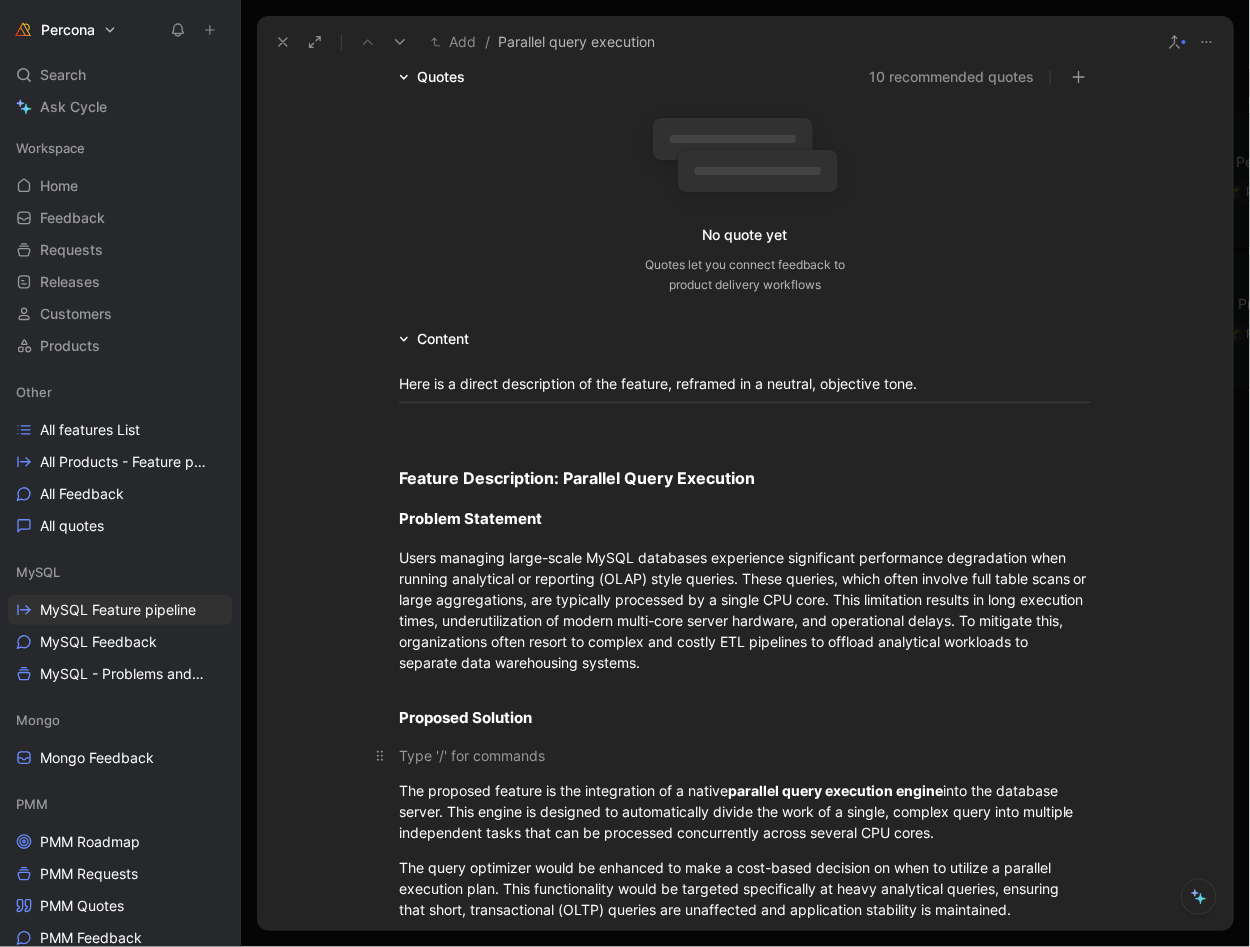 click at bounding box center (745, 755) 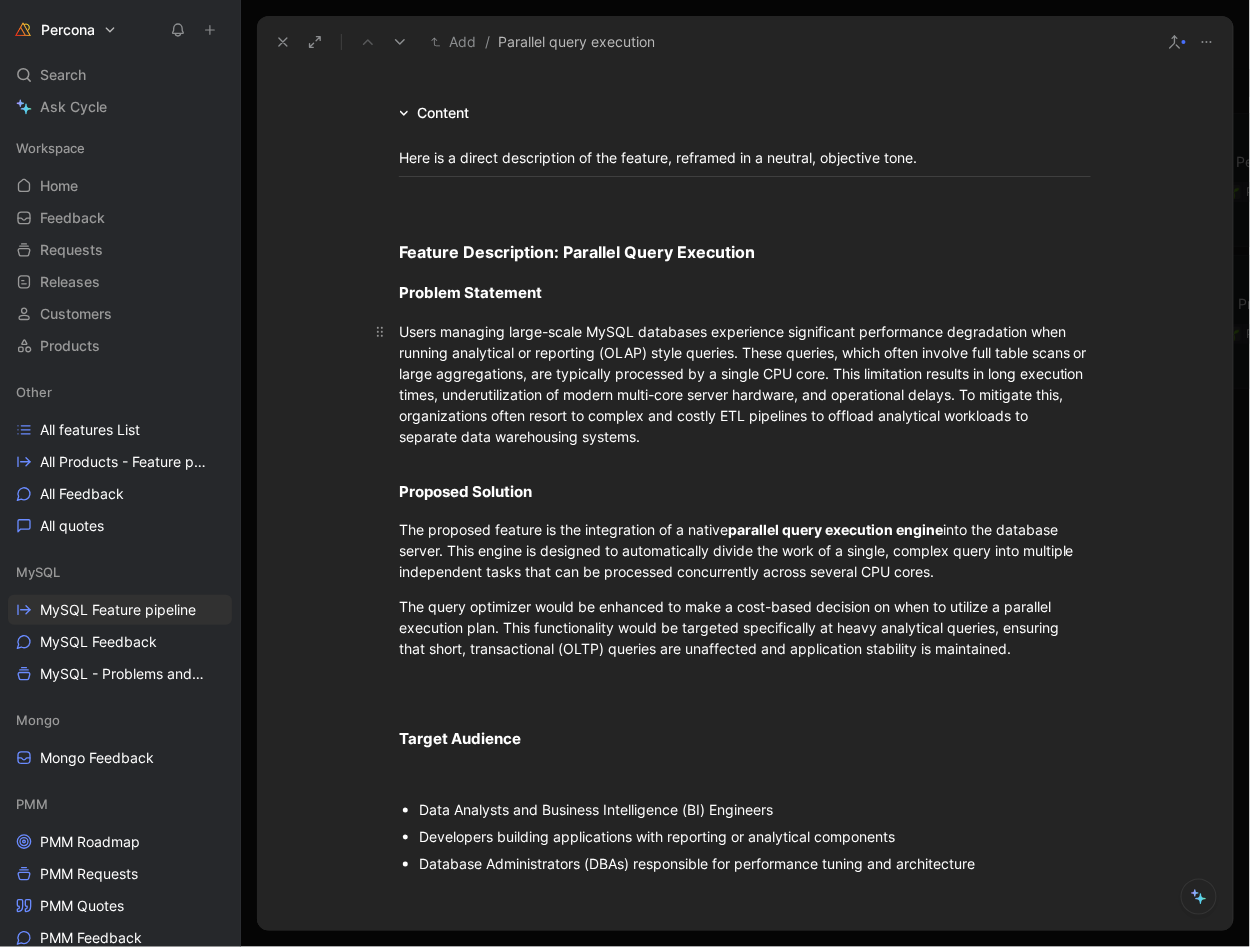 scroll, scrollTop: 480, scrollLeft: 0, axis: vertical 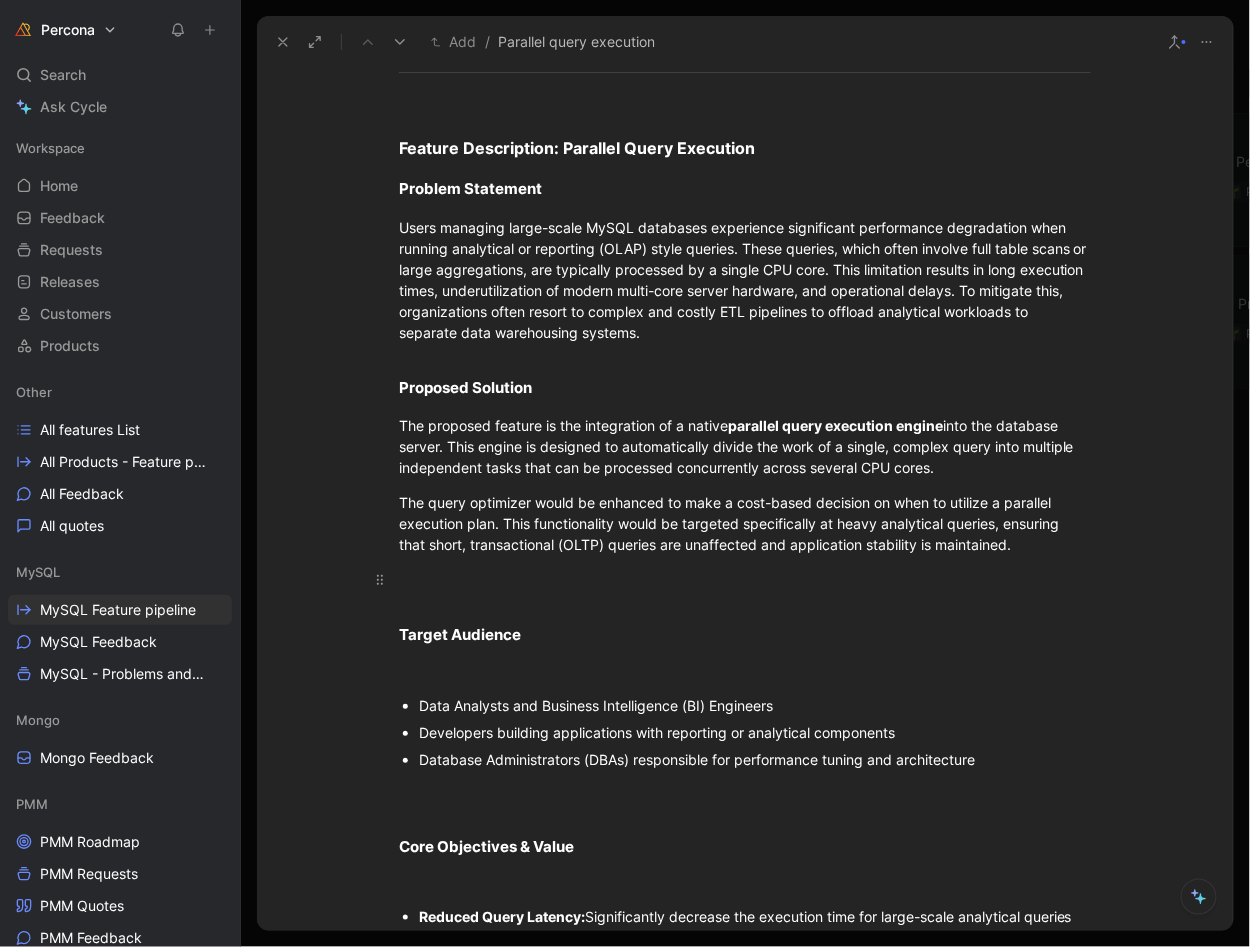 click at bounding box center [745, 579] 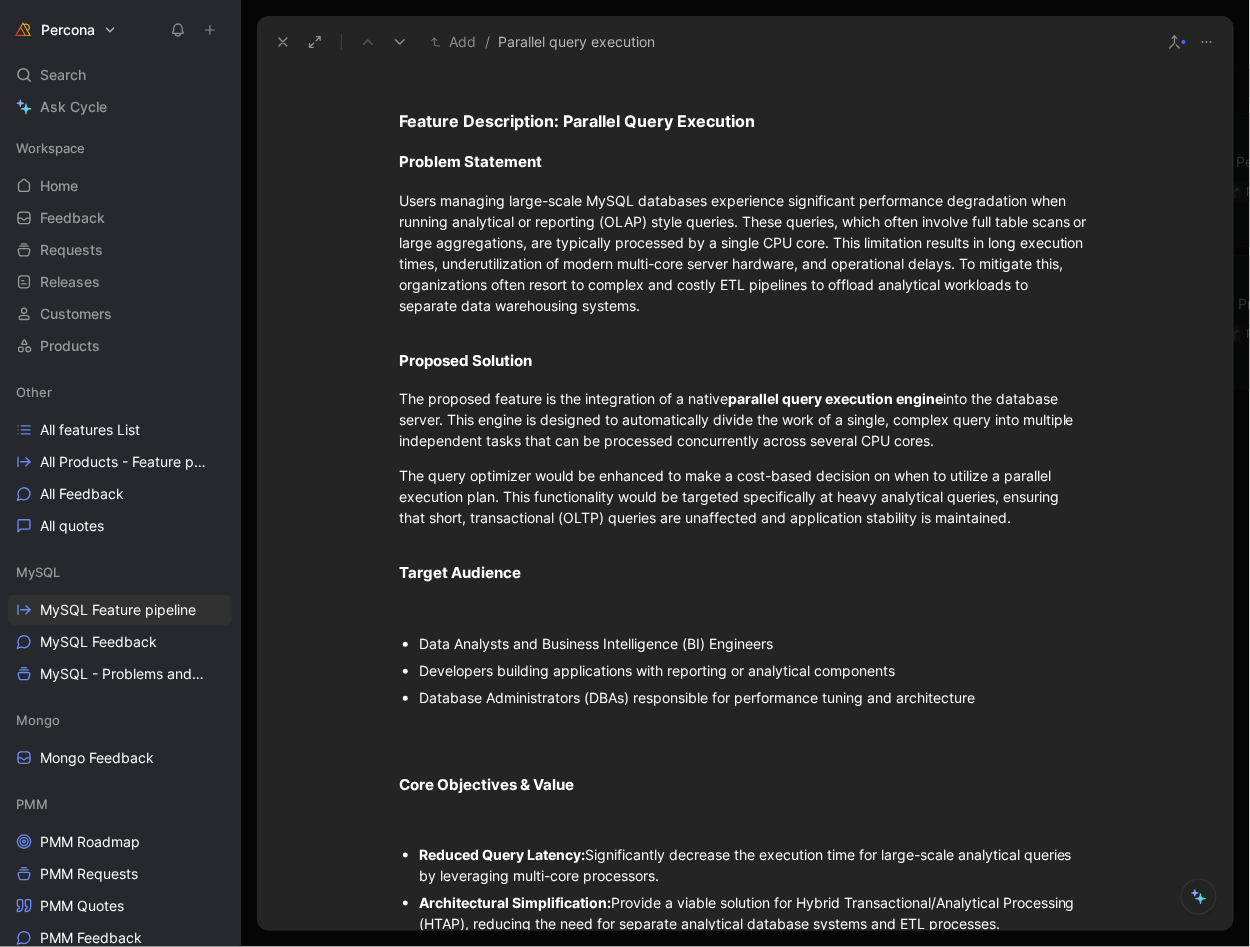 scroll, scrollTop: 531, scrollLeft: 0, axis: vertical 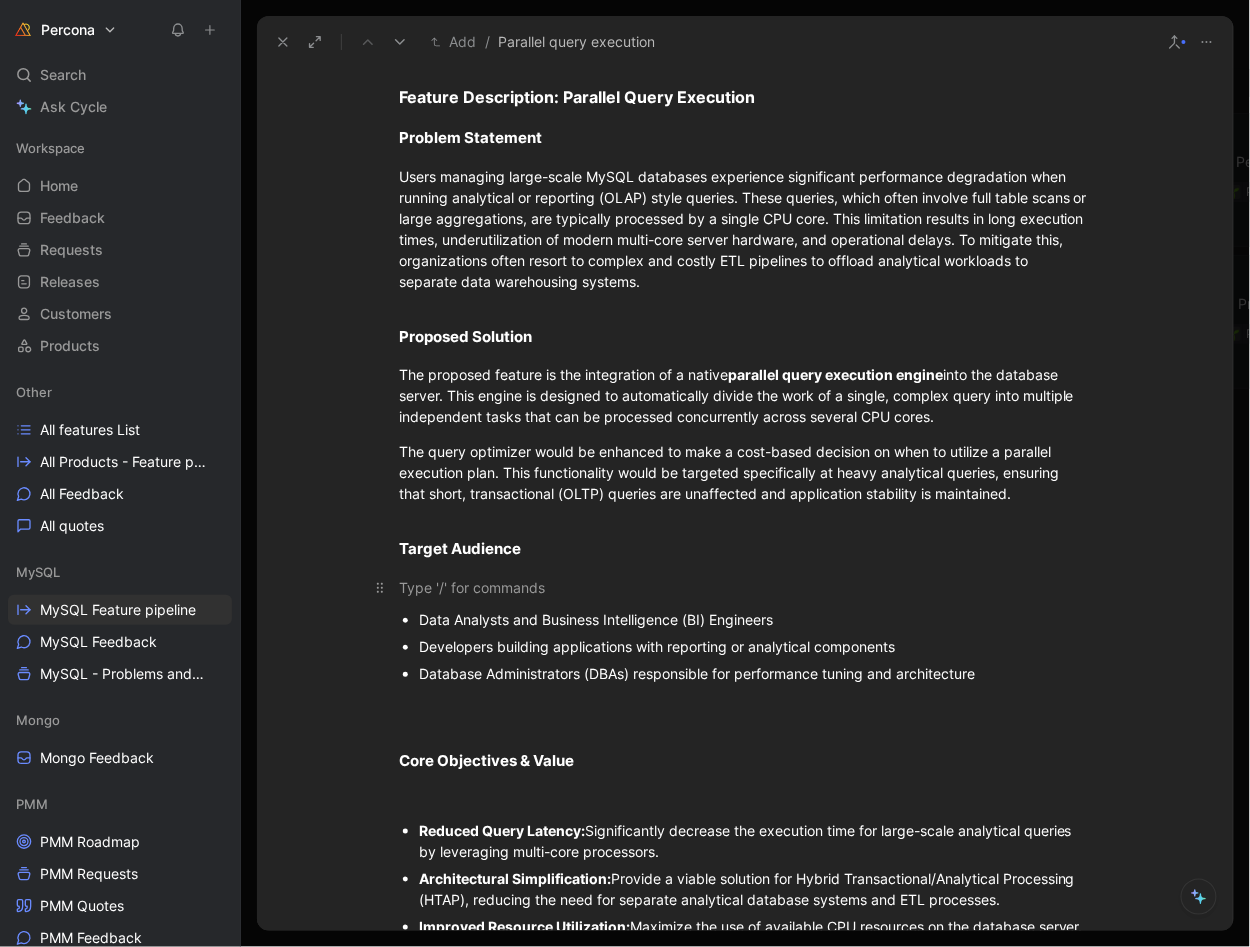 click at bounding box center (745, 587) 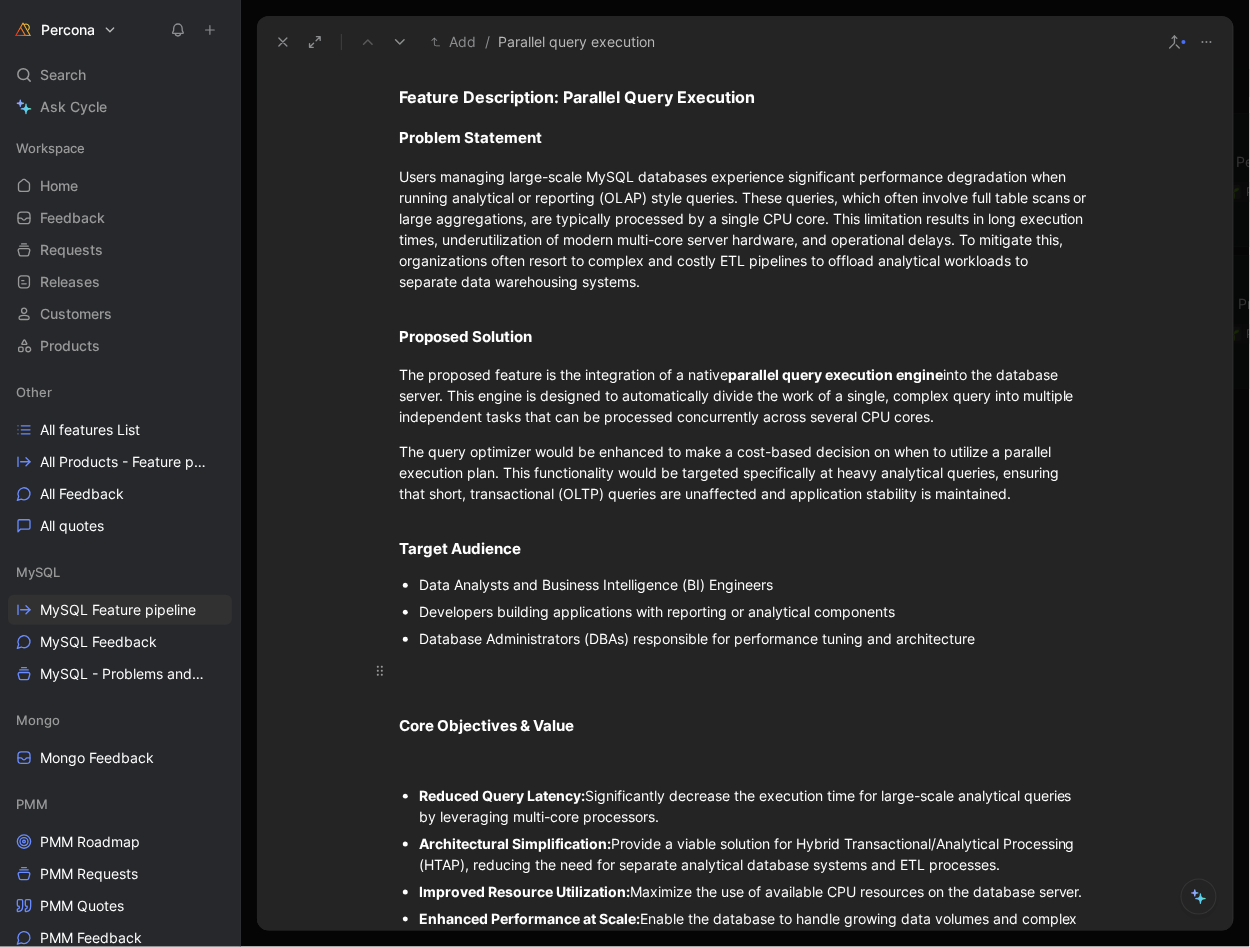 click at bounding box center (745, 670) 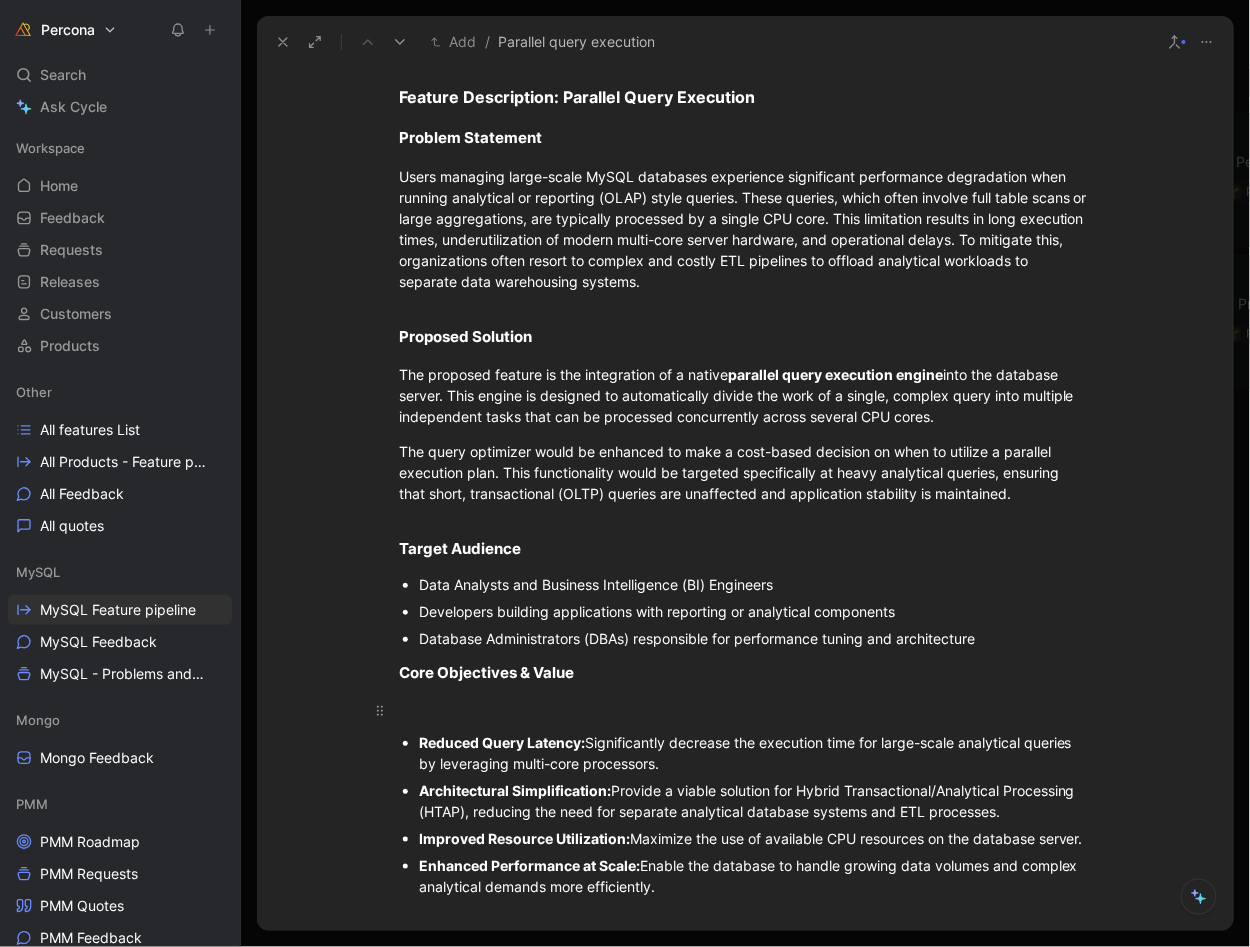 click at bounding box center [745, 710] 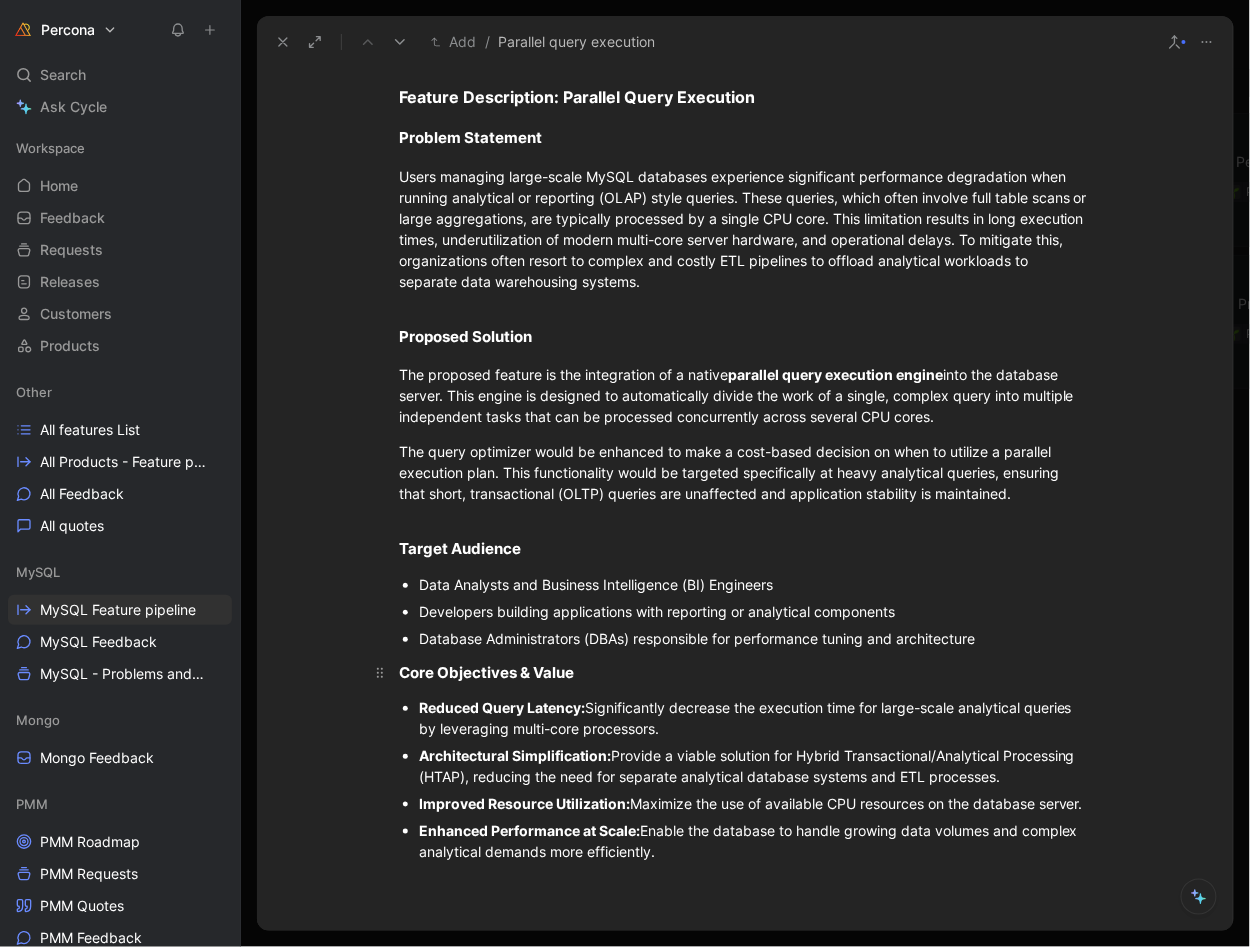 click on "Core Objectives & Value" at bounding box center (486, 672) 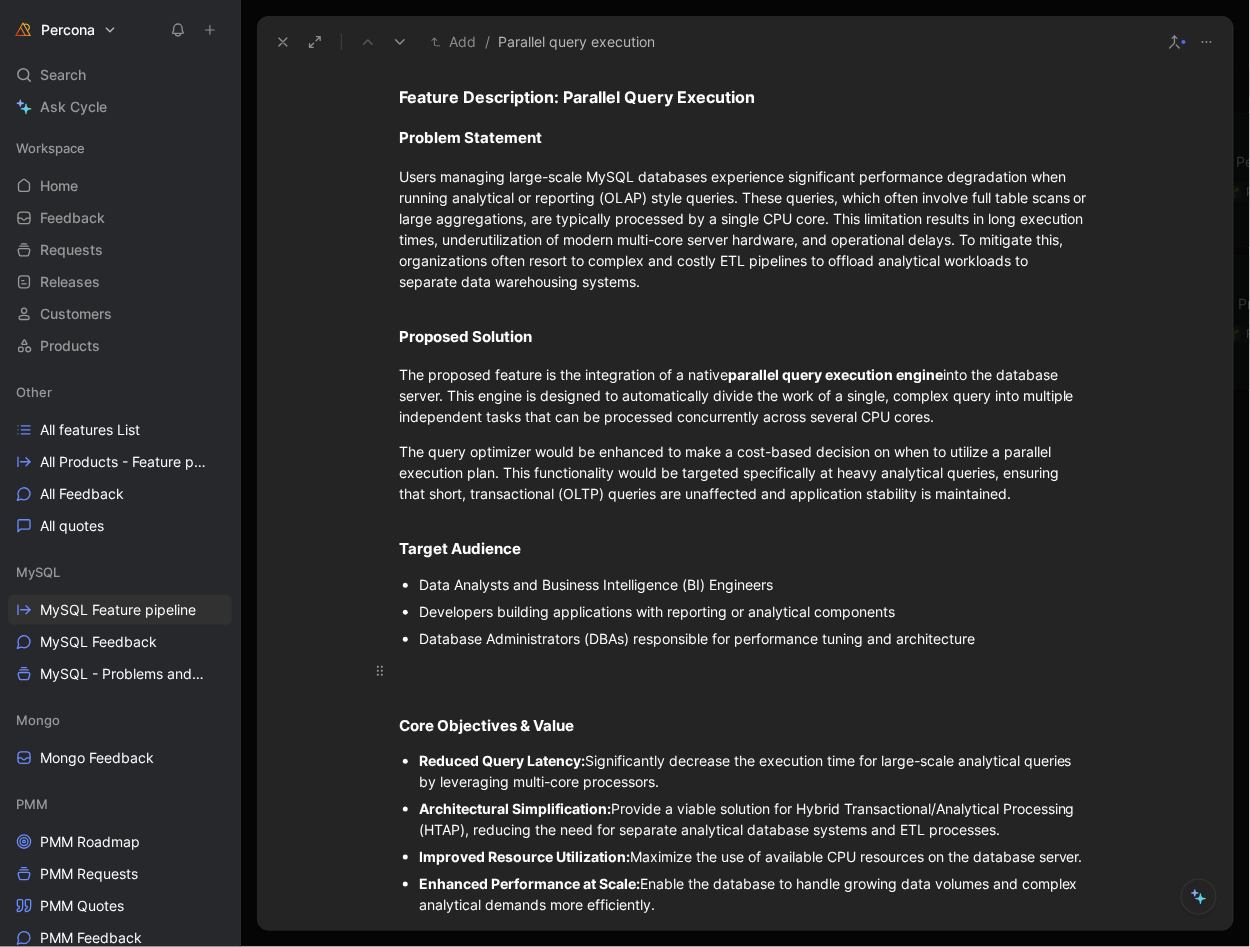 click at bounding box center [745, 670] 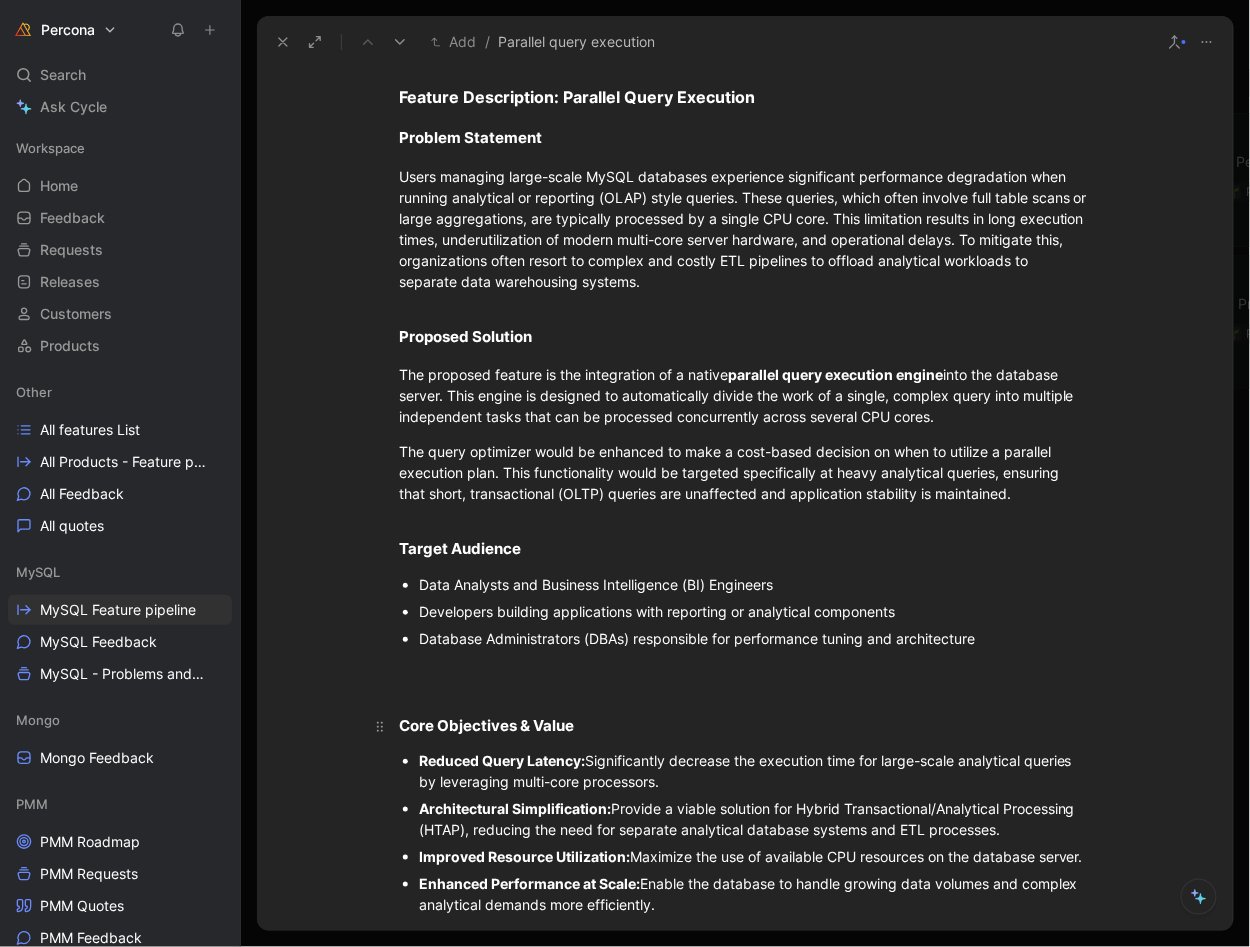 click on "Core Objectives & Value" at bounding box center (745, 717) 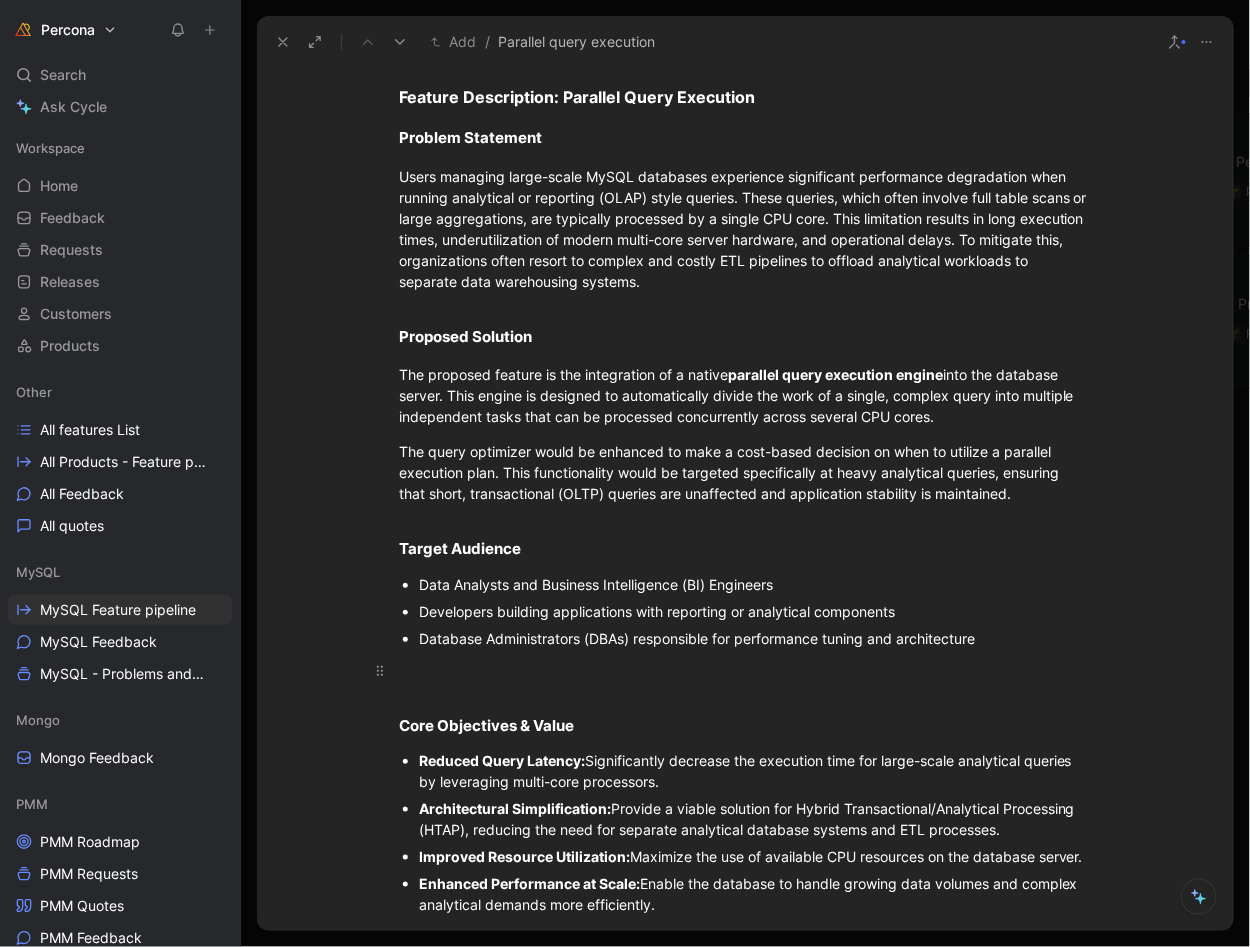 click at bounding box center (745, 670) 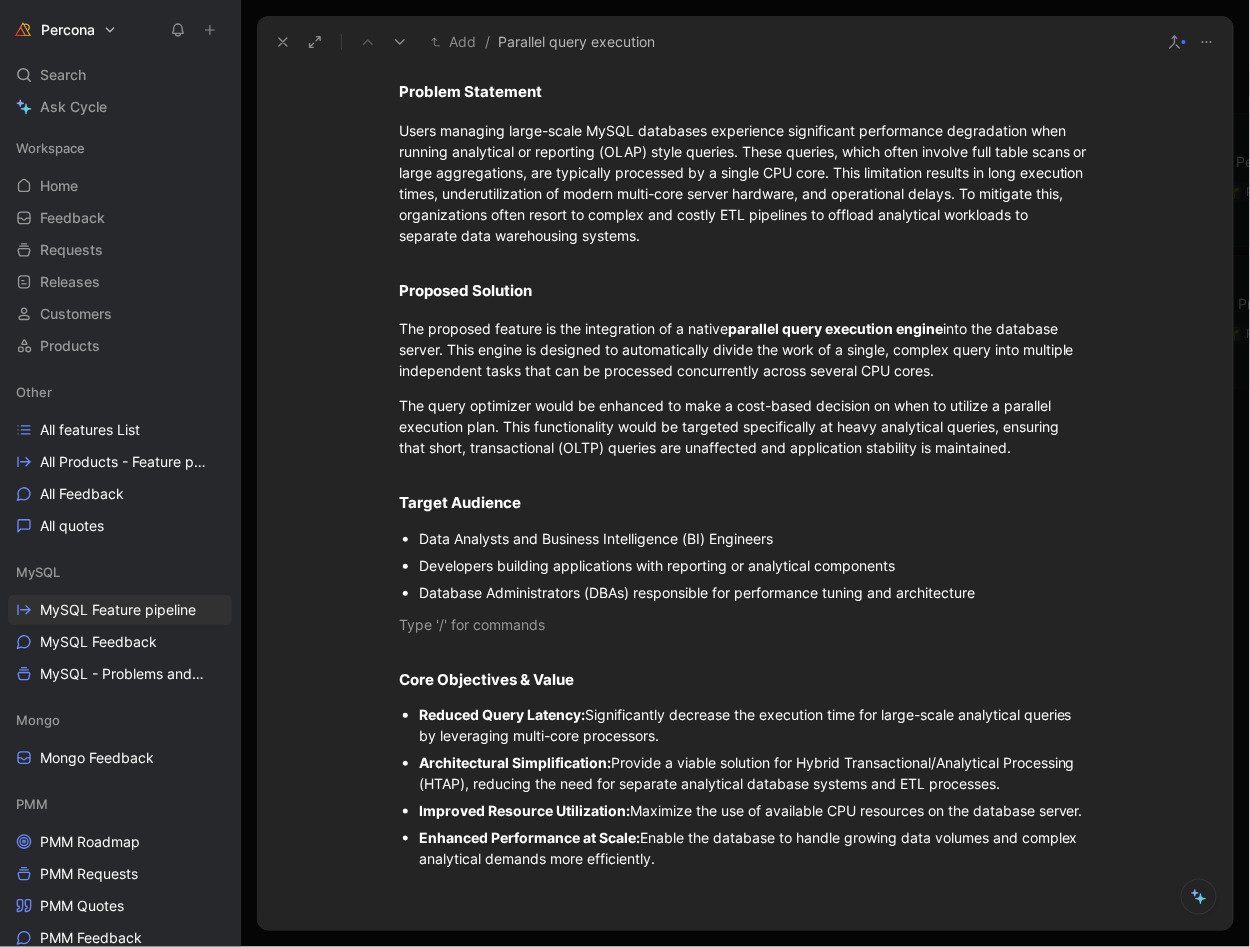 scroll, scrollTop: 640, scrollLeft: 0, axis: vertical 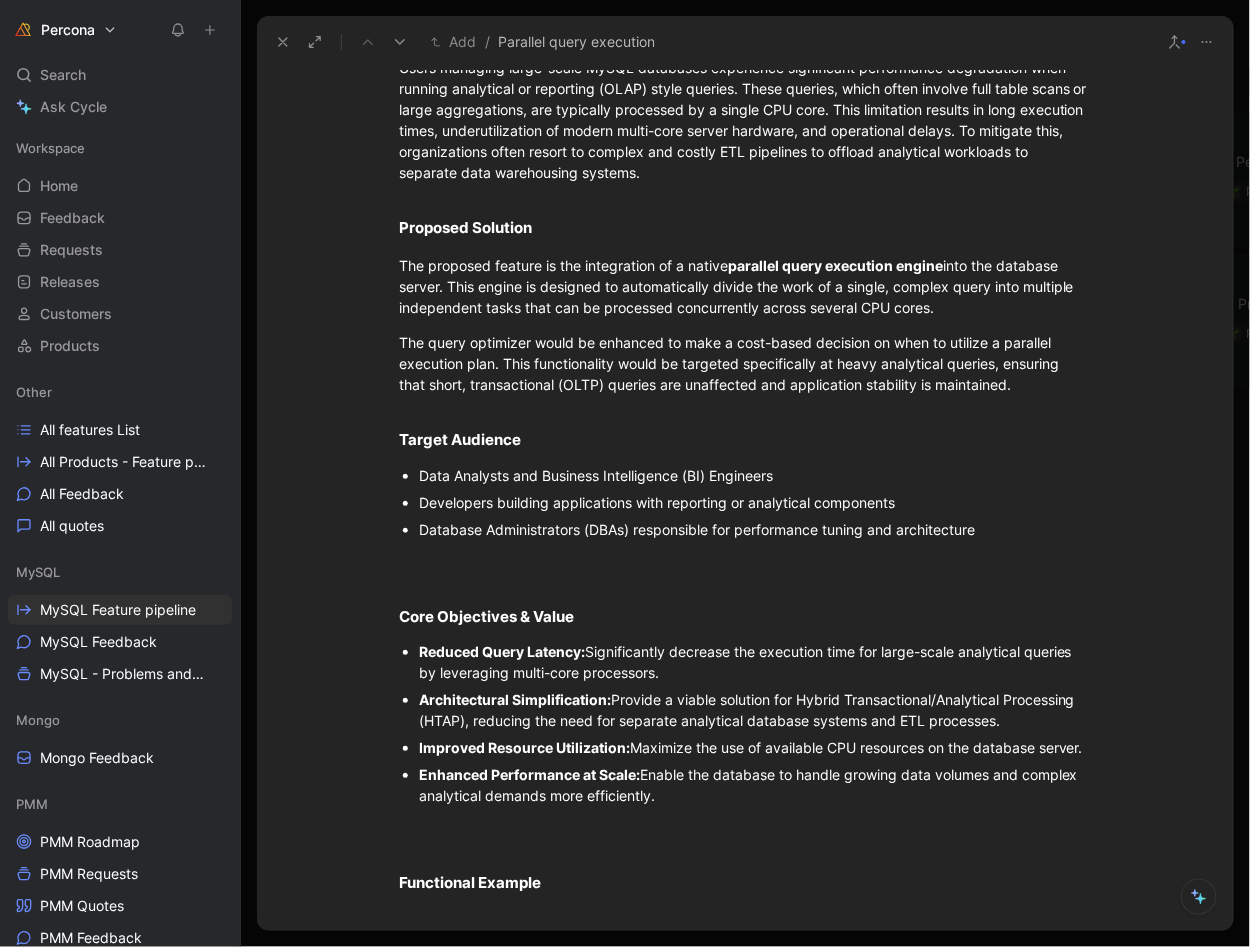 click on "Enhanced Performance at Scale:  Enable the database to handle growing data volumes and complex analytical demands more efficiently." at bounding box center [755, 785] 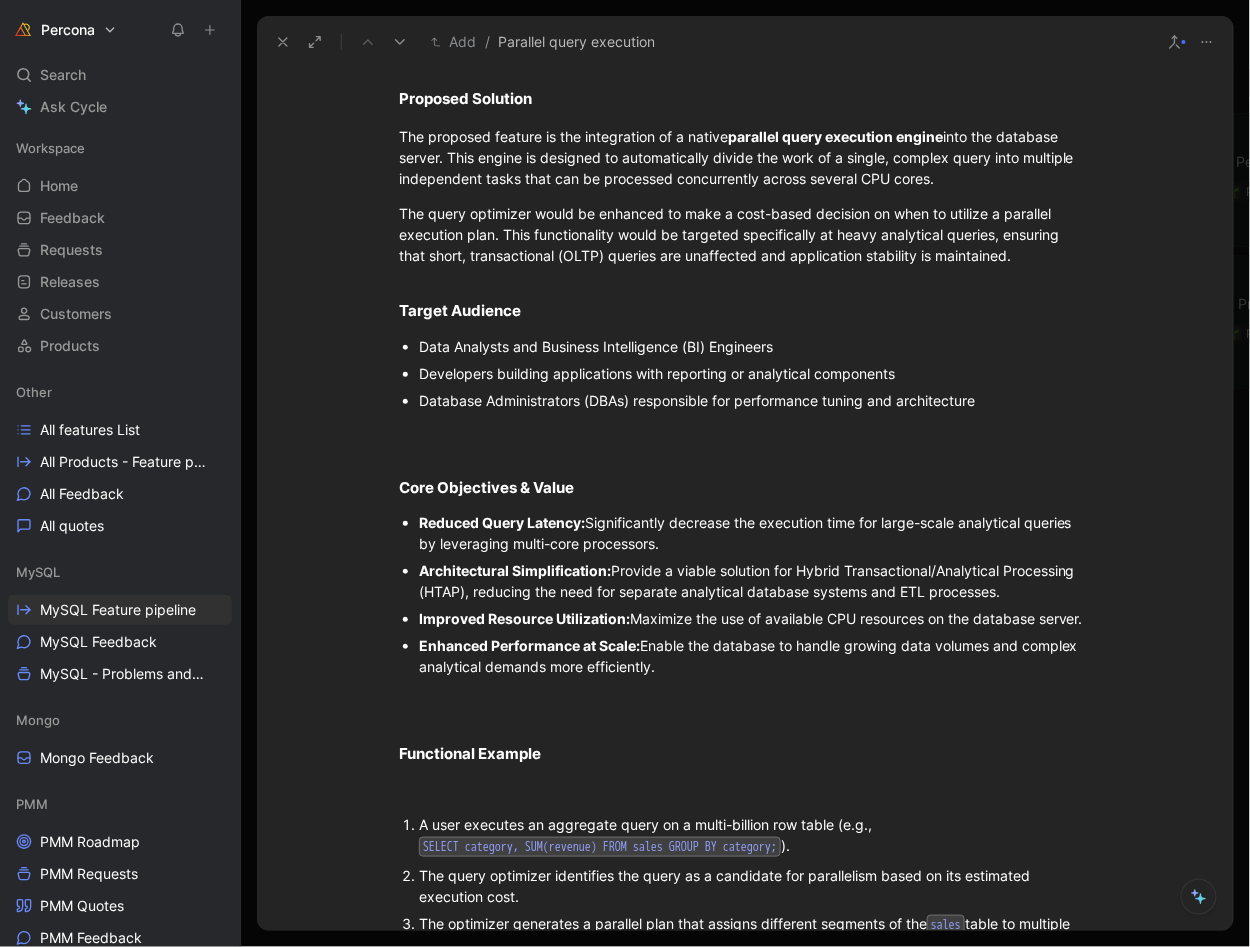 scroll, scrollTop: 803, scrollLeft: 0, axis: vertical 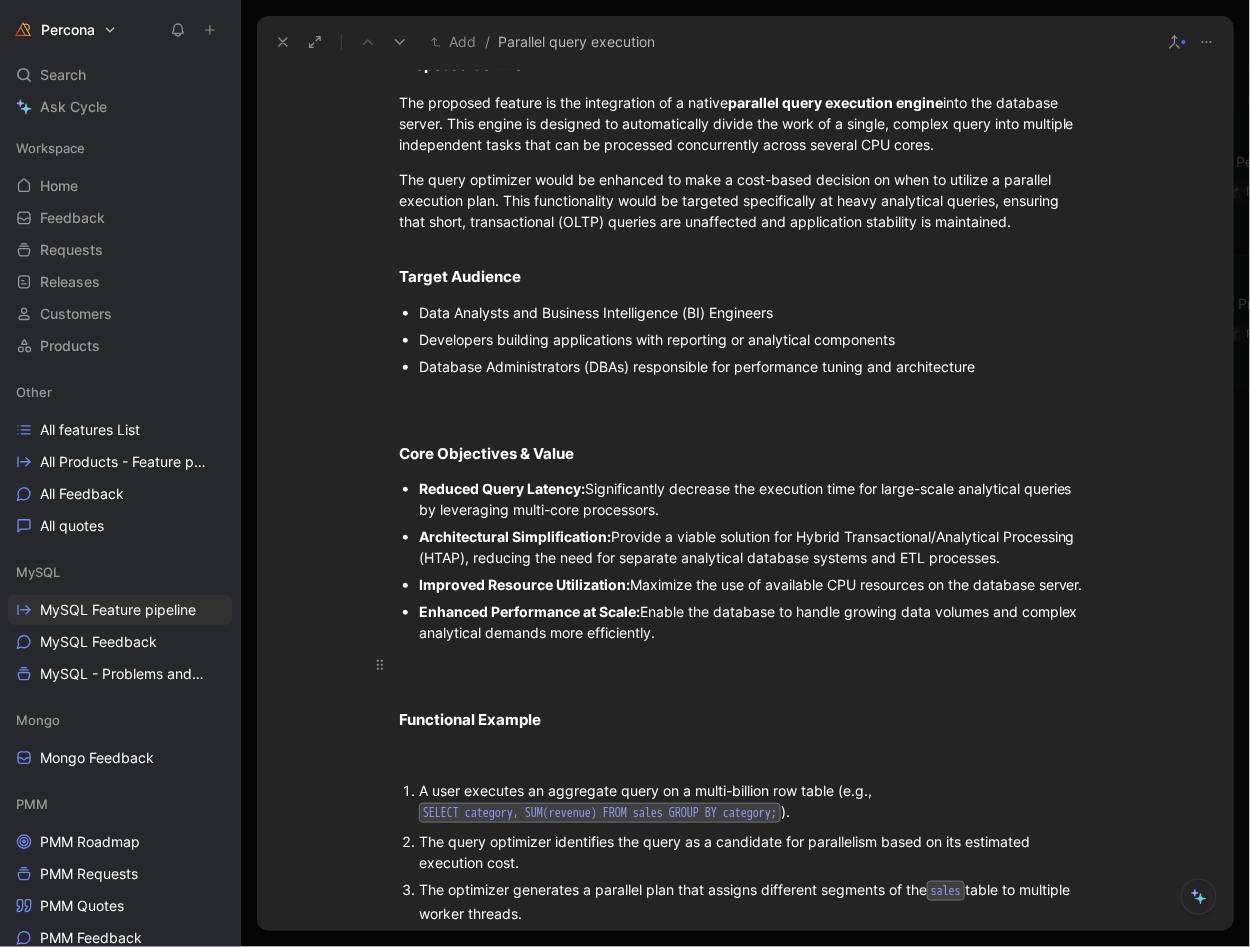 click at bounding box center [745, 664] 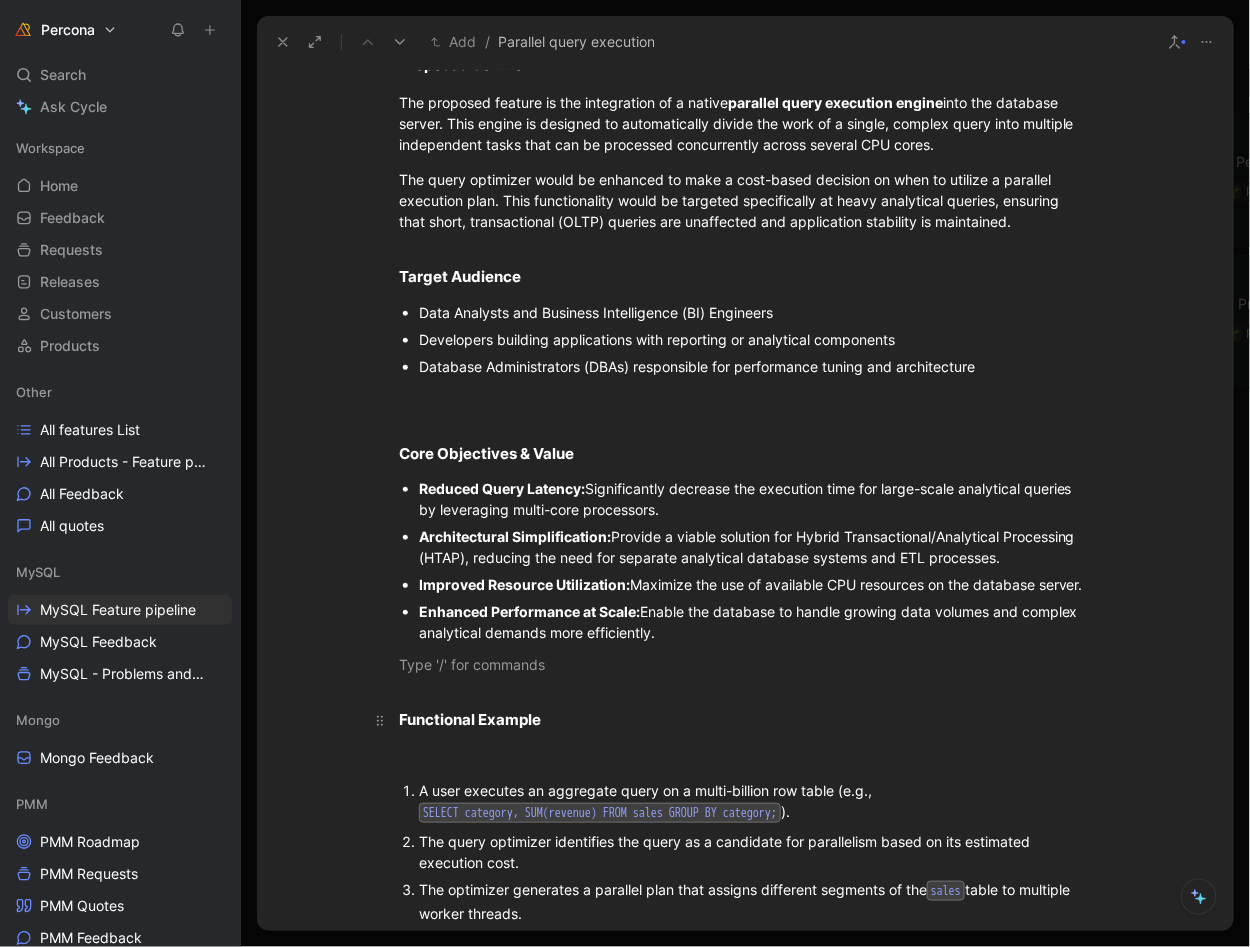 click on "Functional Example" at bounding box center (745, 720) 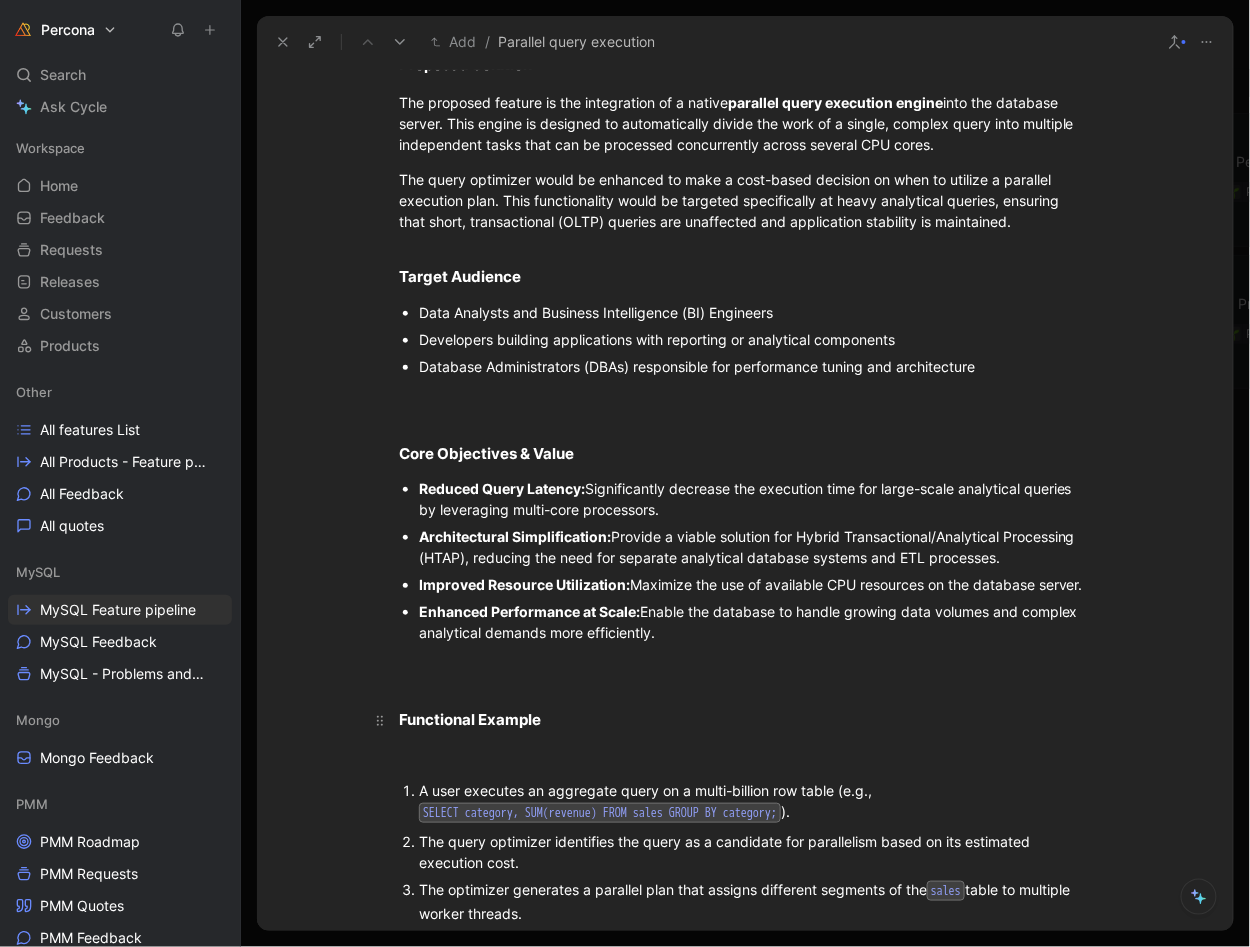 click on "Functional Example" at bounding box center (745, 711) 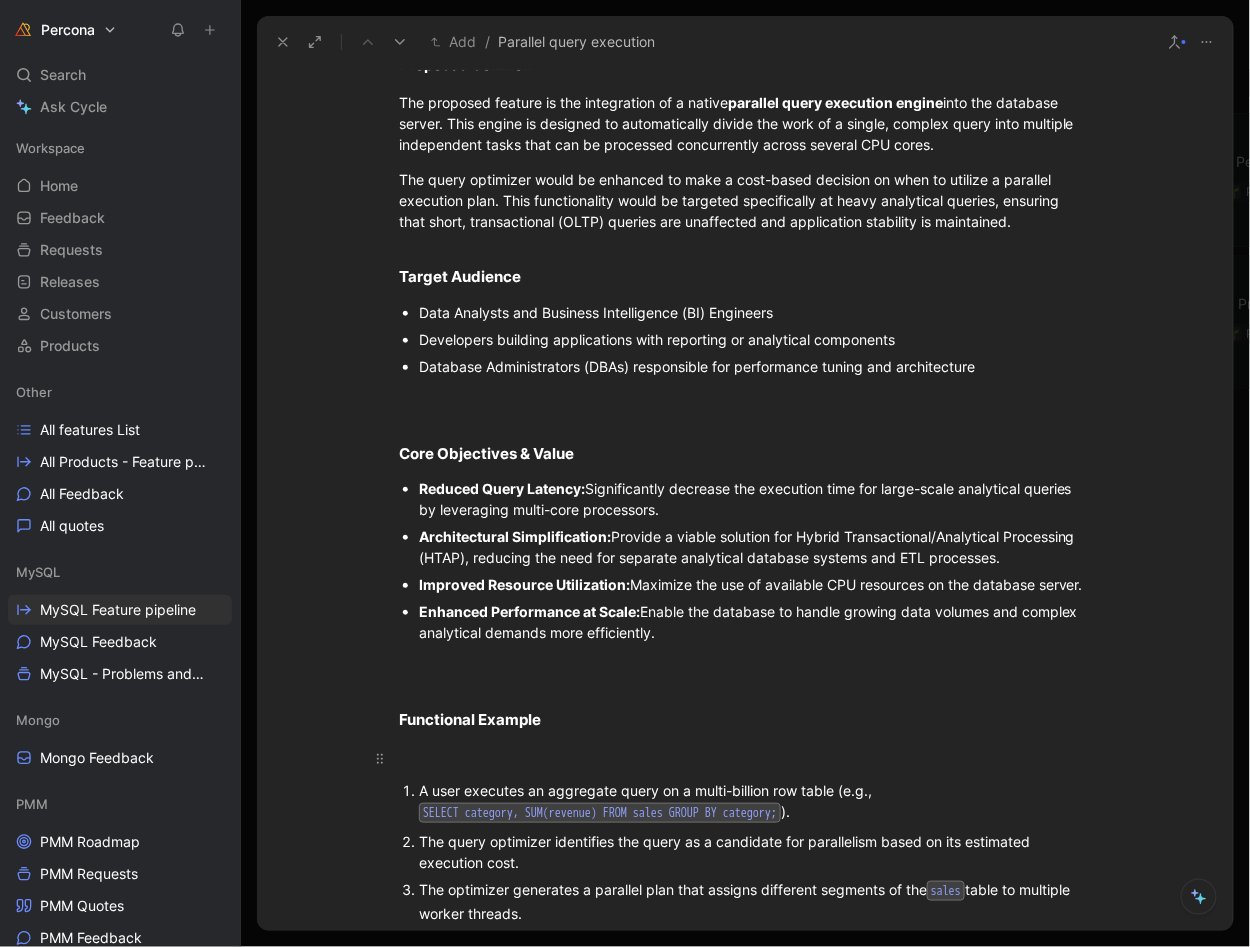 click at bounding box center (745, 758) 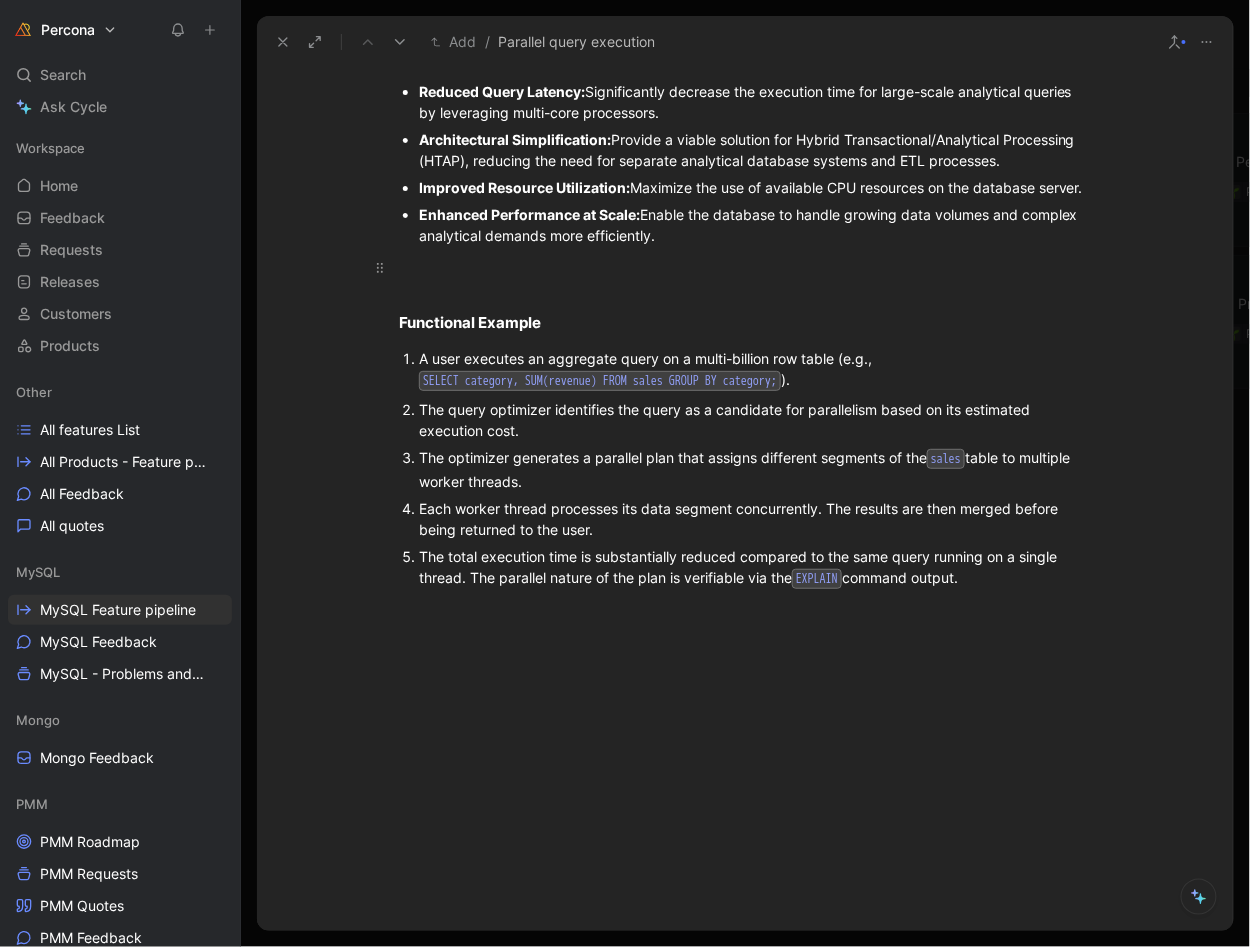 scroll, scrollTop: 1232, scrollLeft: 0, axis: vertical 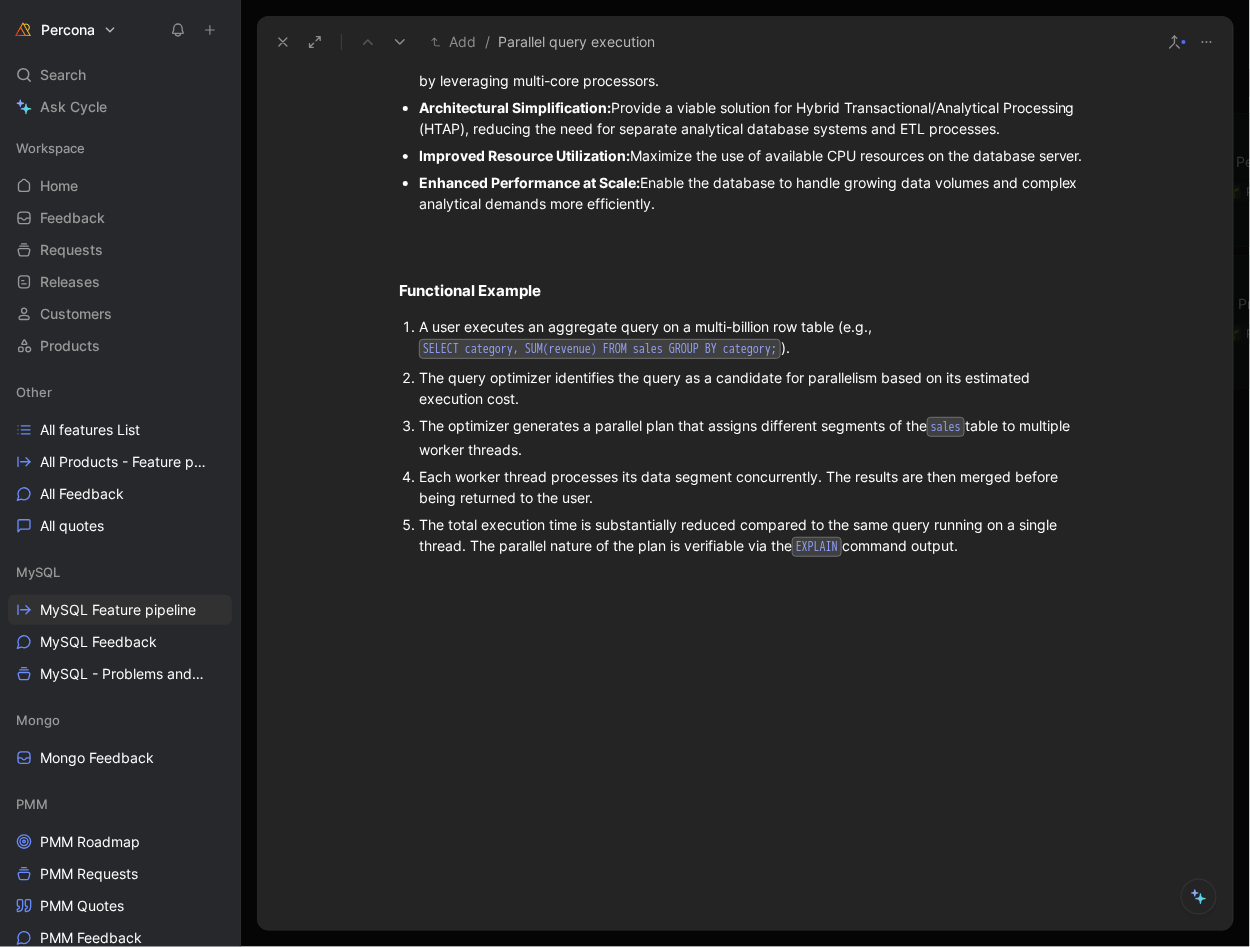 click at bounding box center [745, 720] 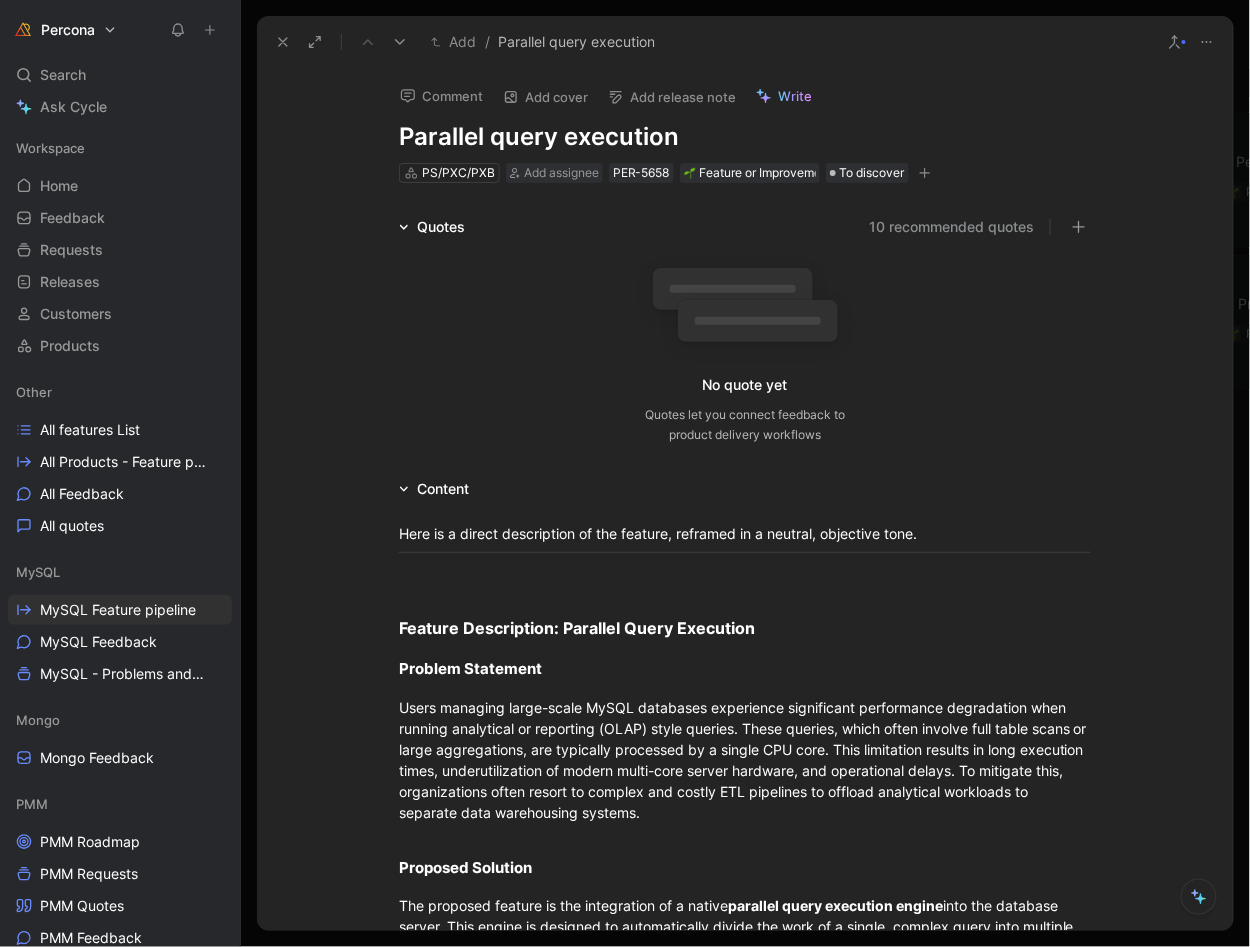 scroll, scrollTop: 0, scrollLeft: 0, axis: both 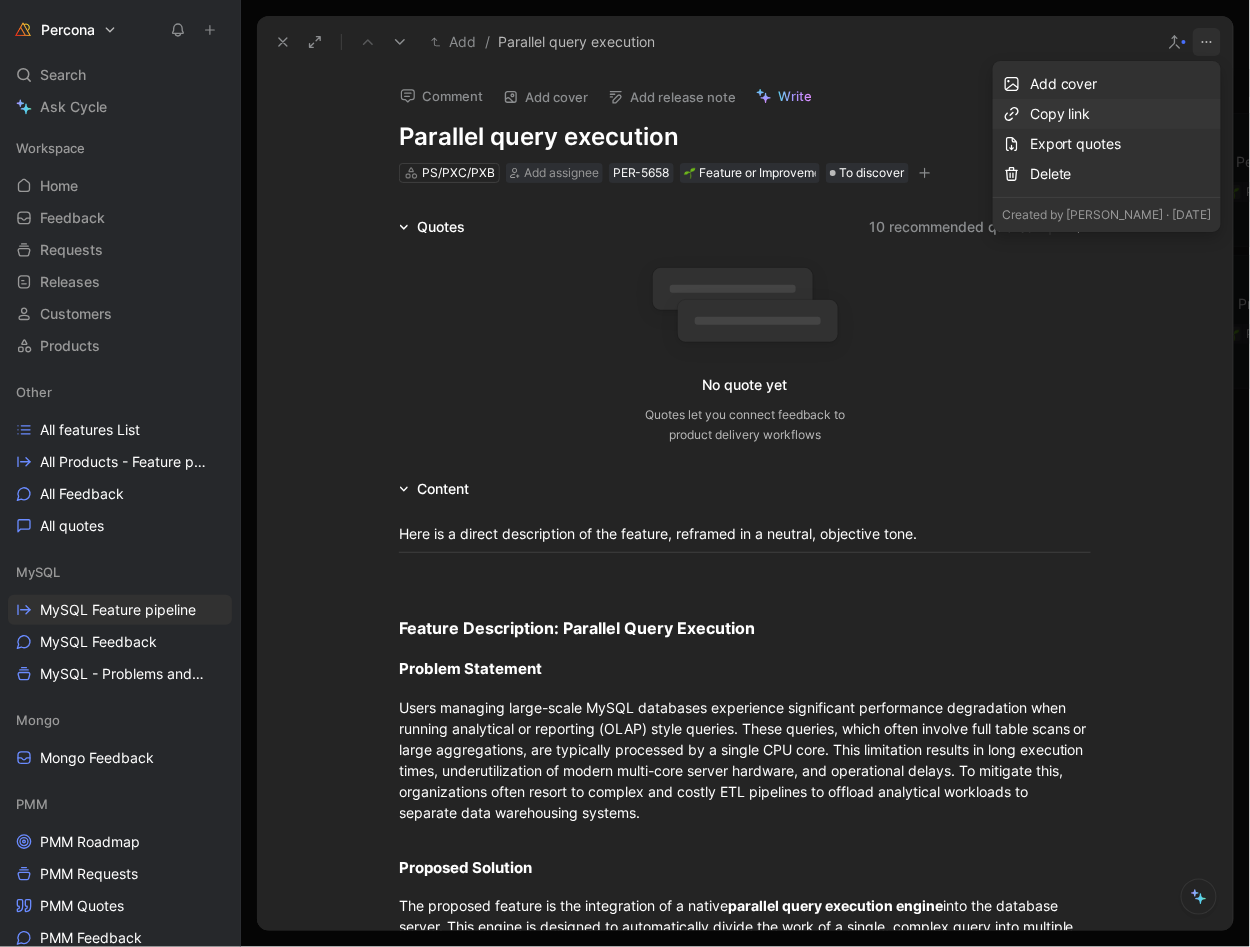 click on "Copy link" at bounding box center (1121, 114) 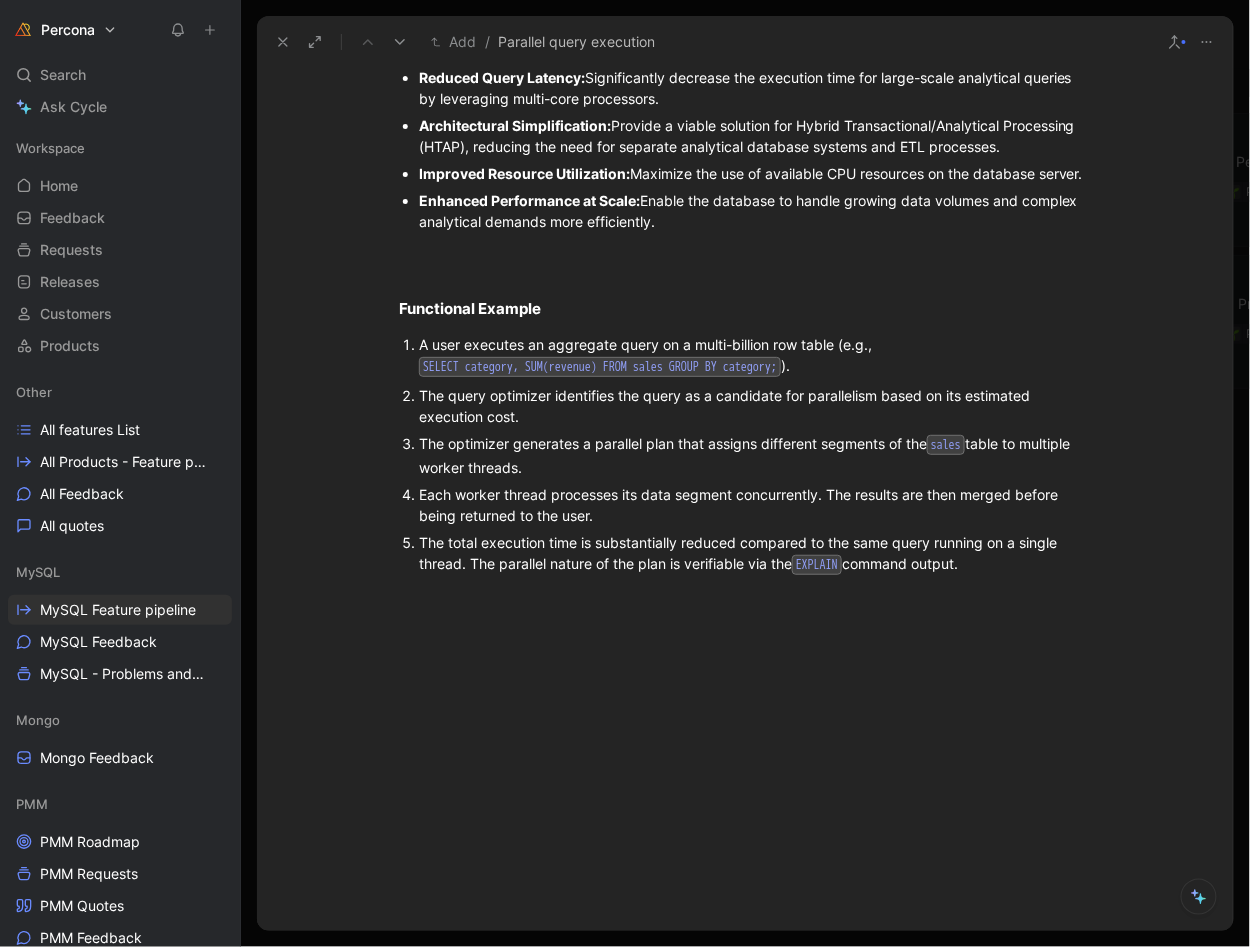 scroll, scrollTop: 1242, scrollLeft: 0, axis: vertical 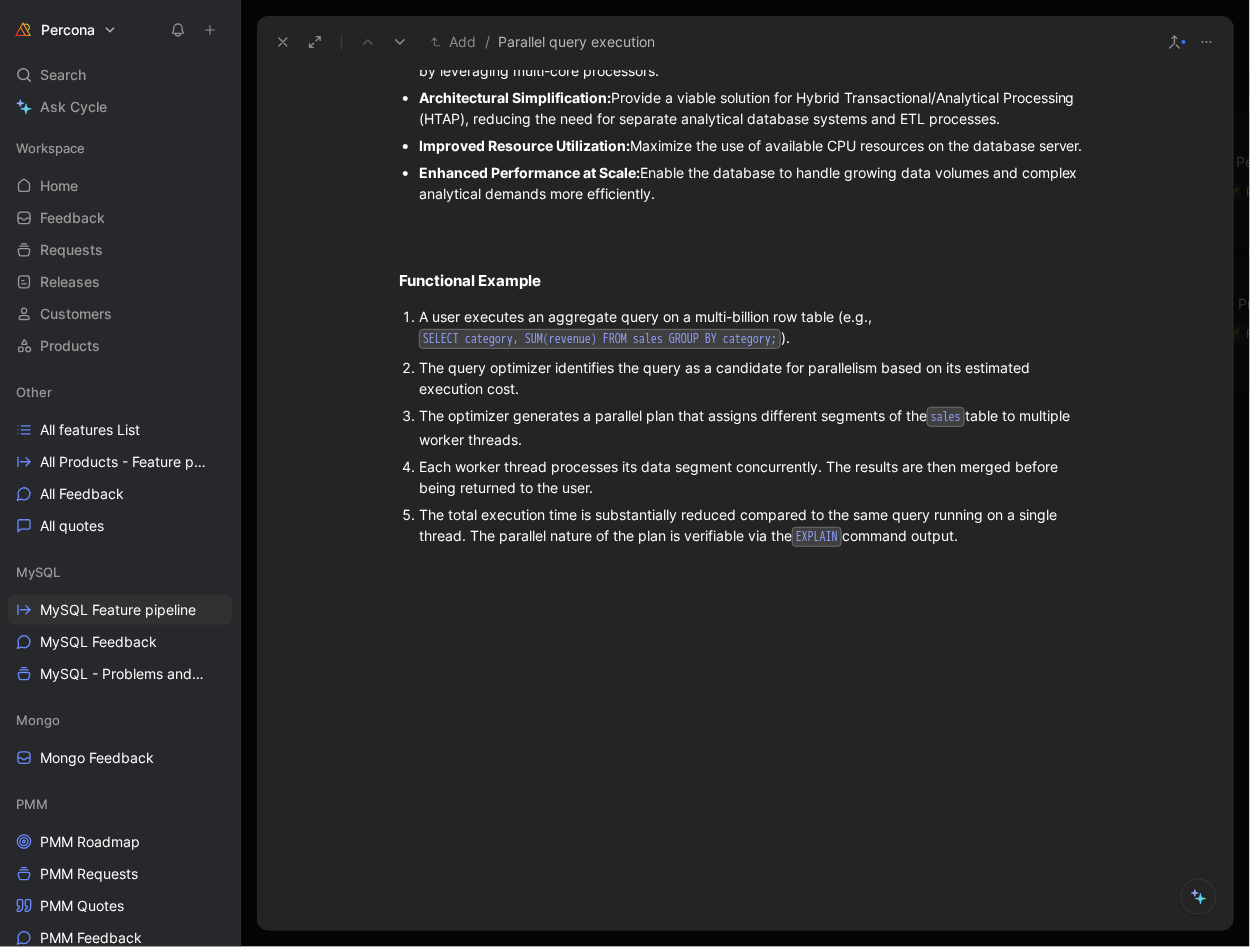 click on "Each worker thread processes its data segment concurrently. The results are then merged before being returned to the user." at bounding box center [755, 477] 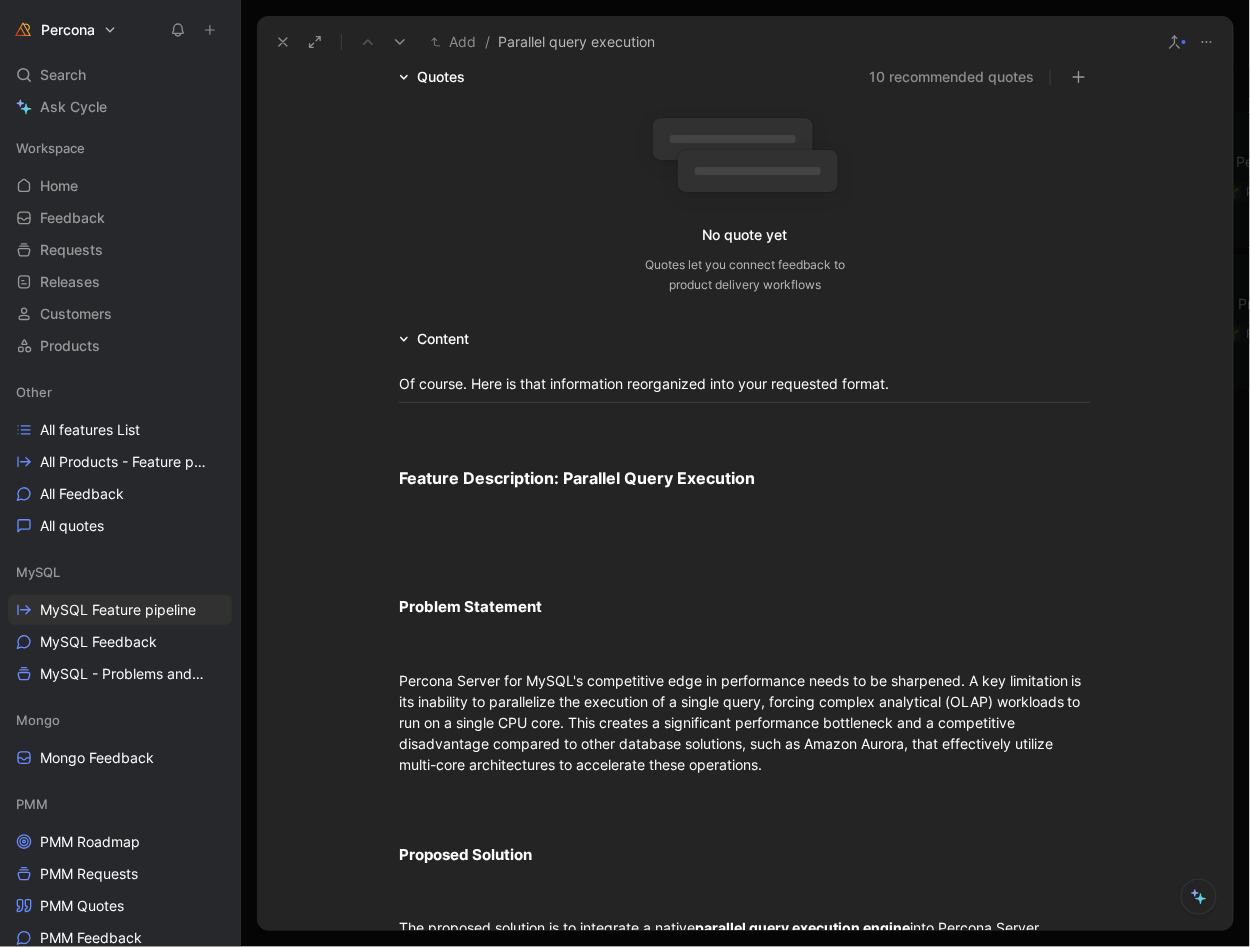 scroll, scrollTop: 1210, scrollLeft: 0, axis: vertical 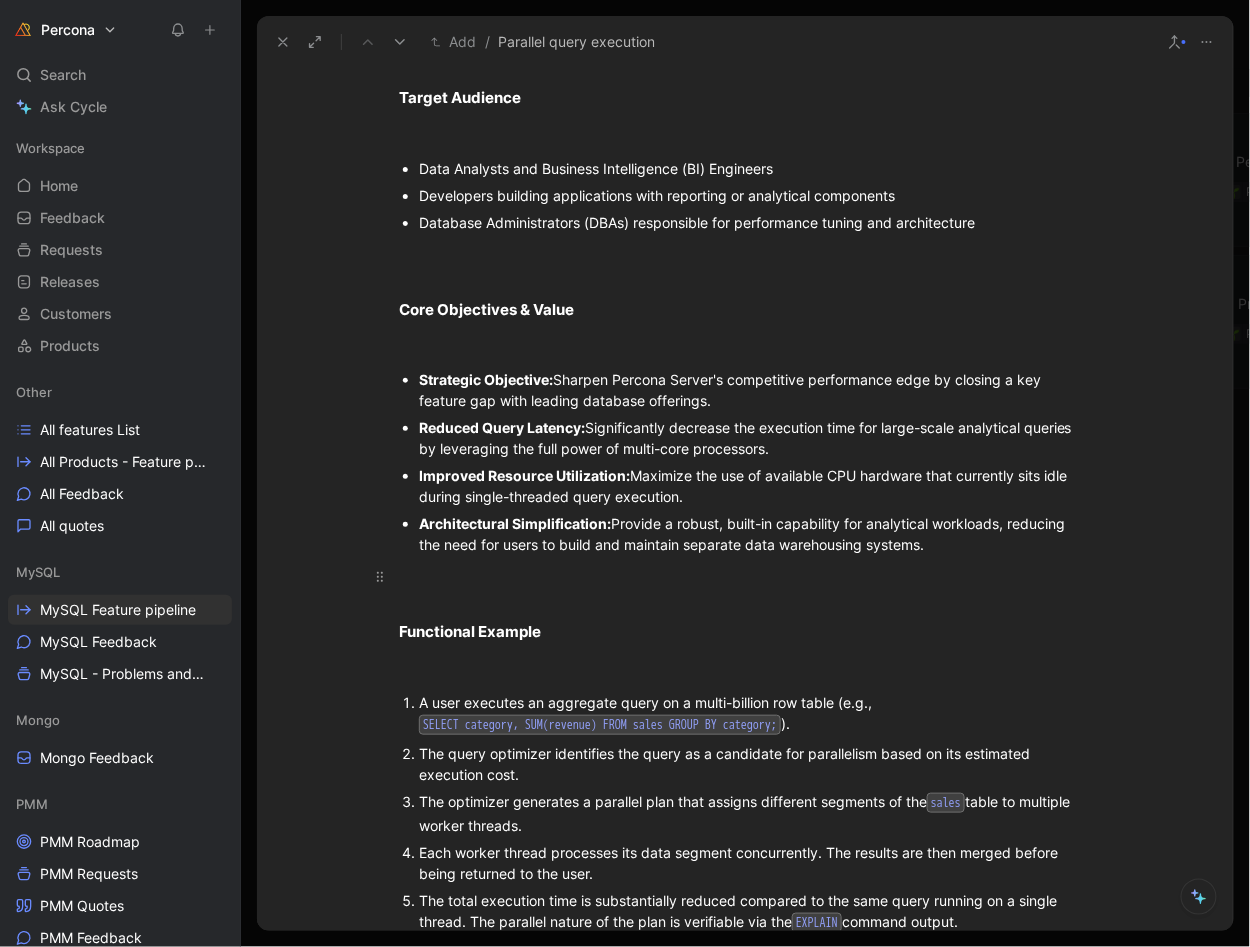 click at bounding box center (745, 576) 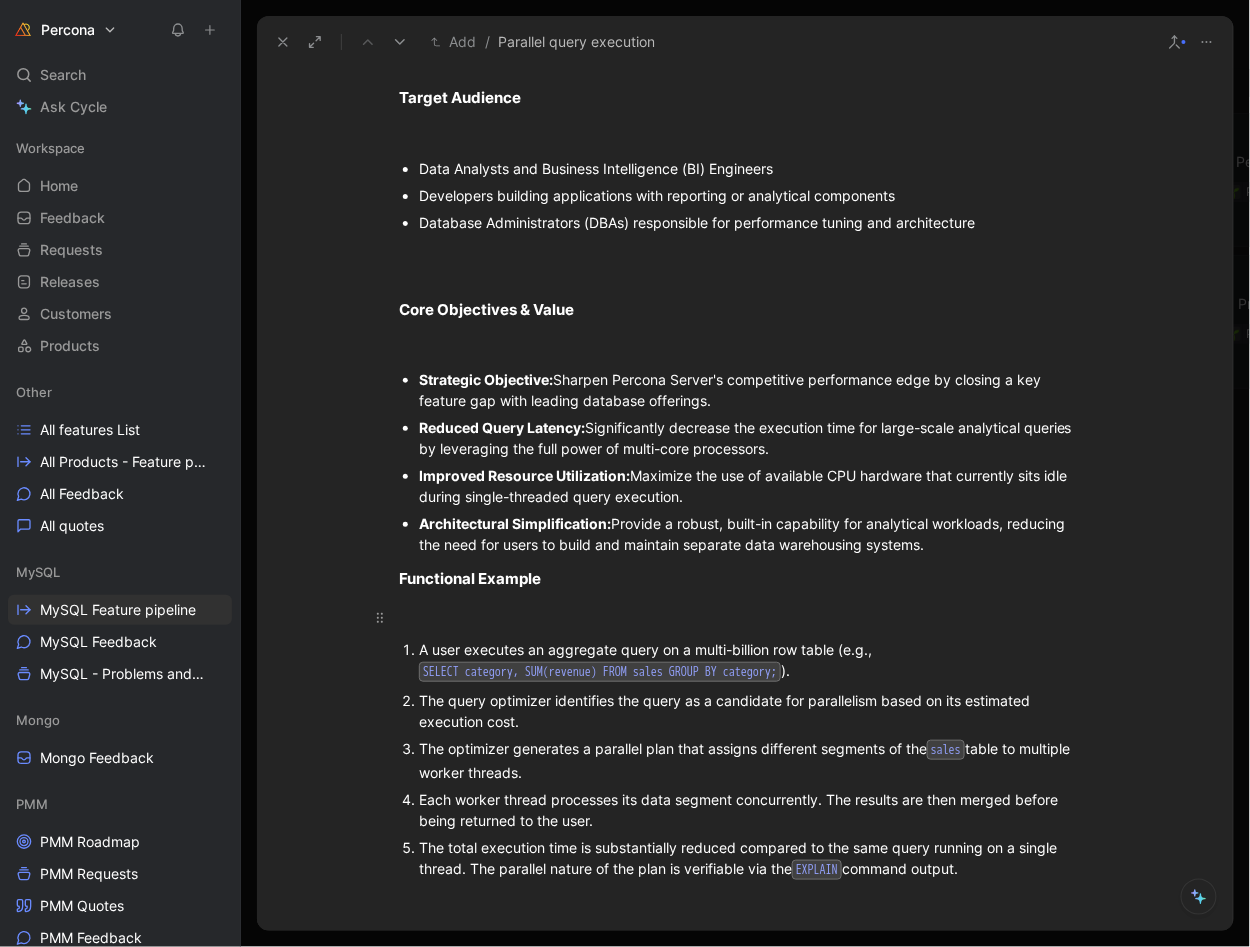 click at bounding box center (745, 617) 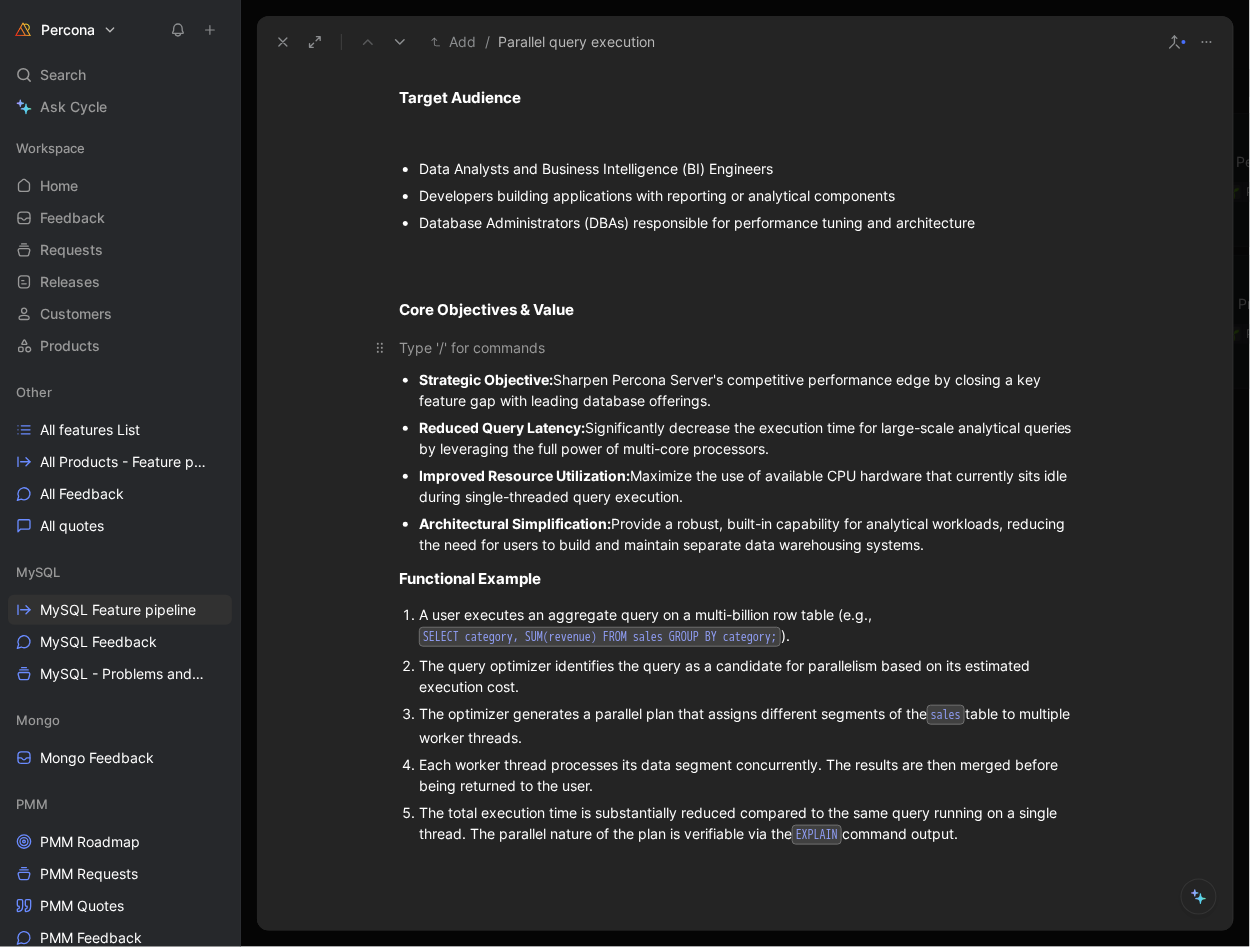 click at bounding box center [745, 347] 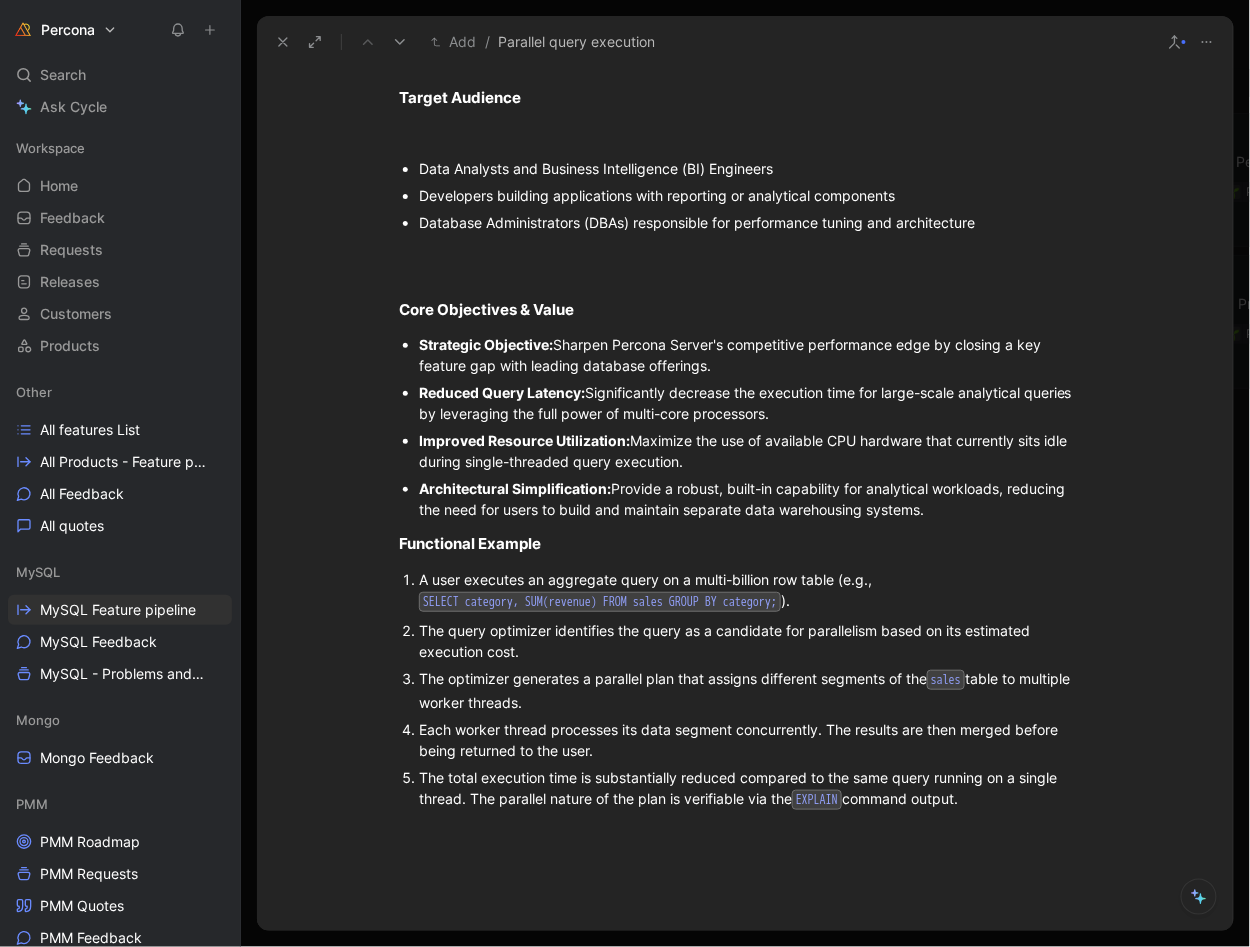 click on "Database Administrators (DBAs) responsible for performance tuning and architecture" at bounding box center (755, 222) 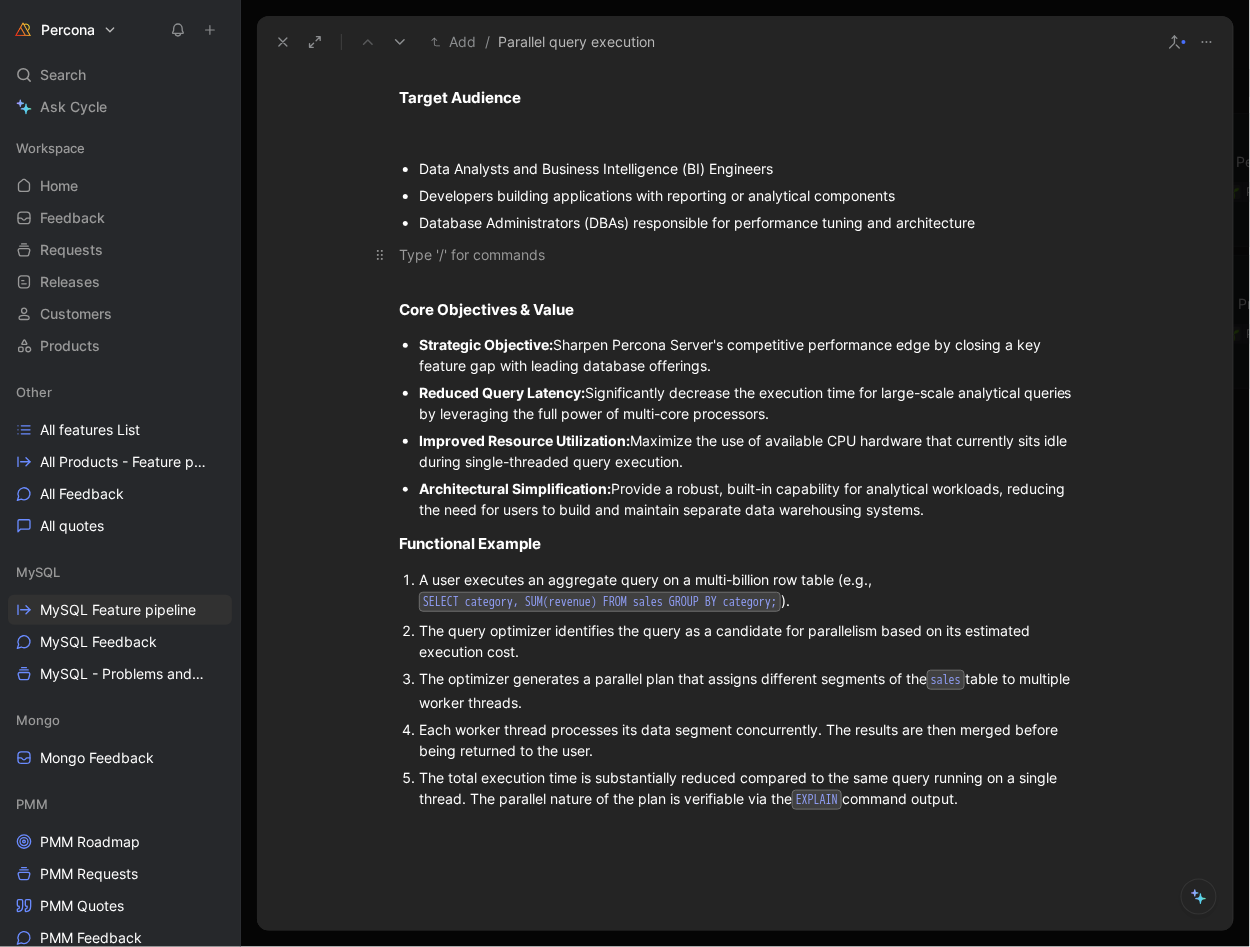 click at bounding box center (745, 254) 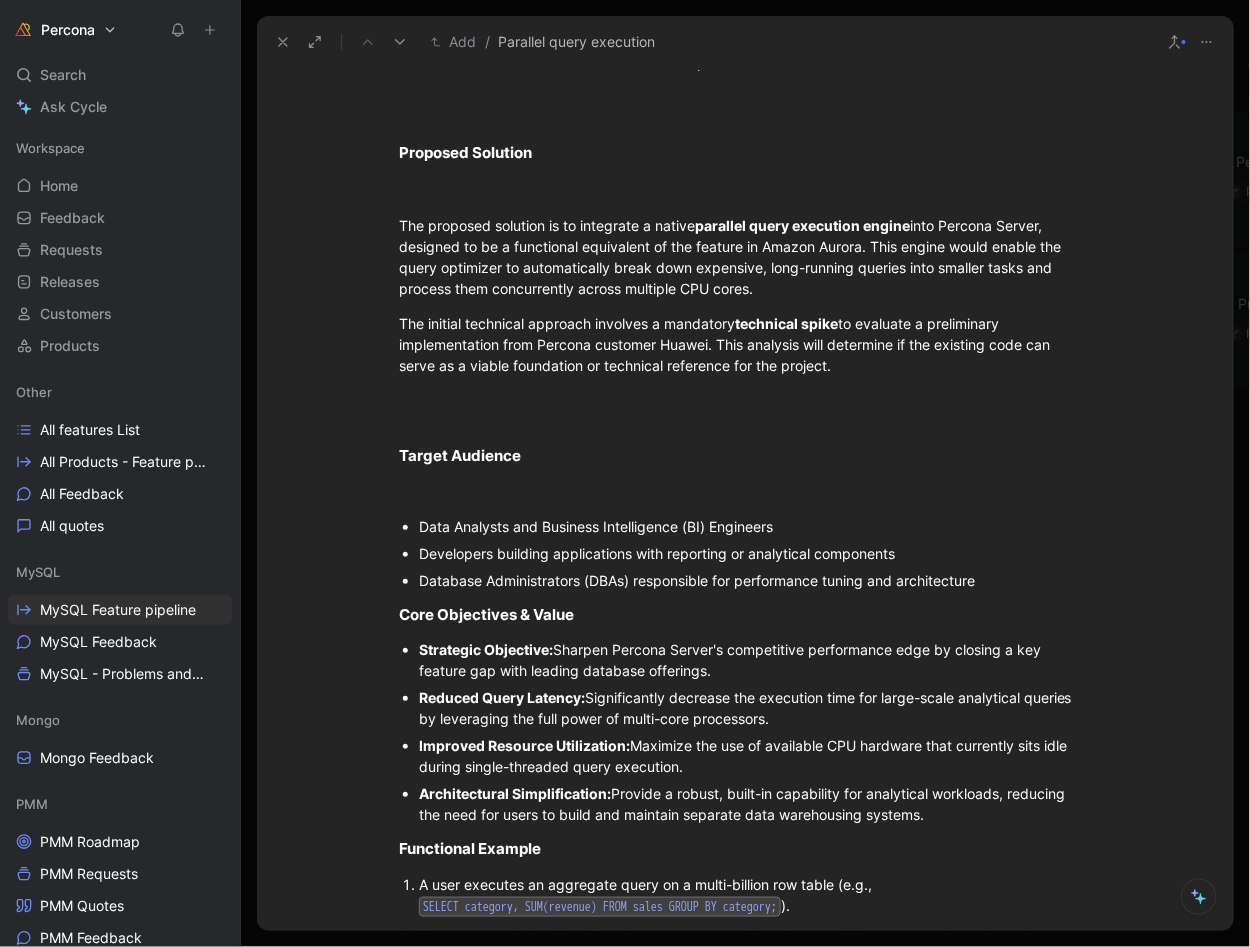 scroll, scrollTop: 774, scrollLeft: 0, axis: vertical 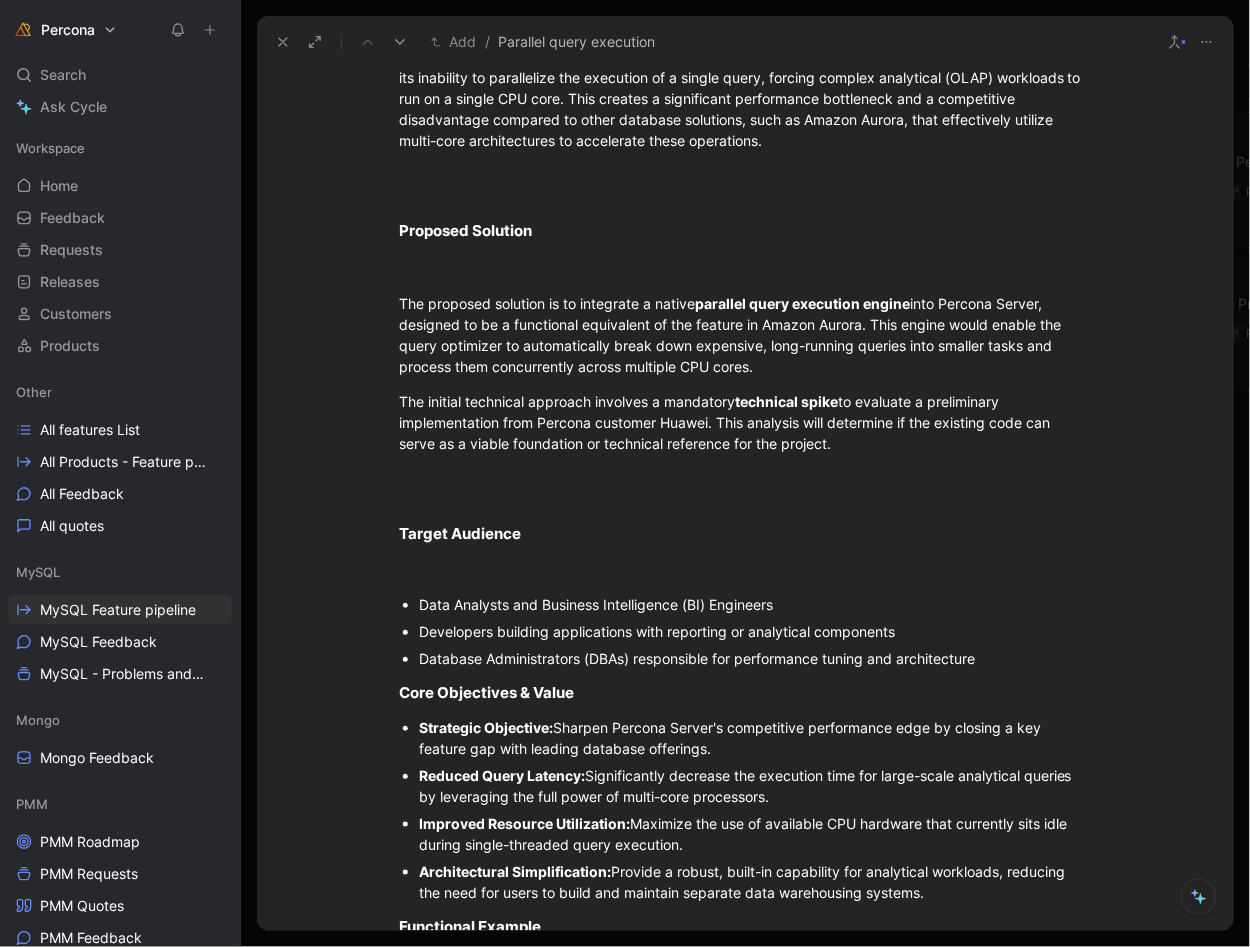 click on "Data Analysts and Business Intelligence (BI) Engineers" at bounding box center (755, 604) 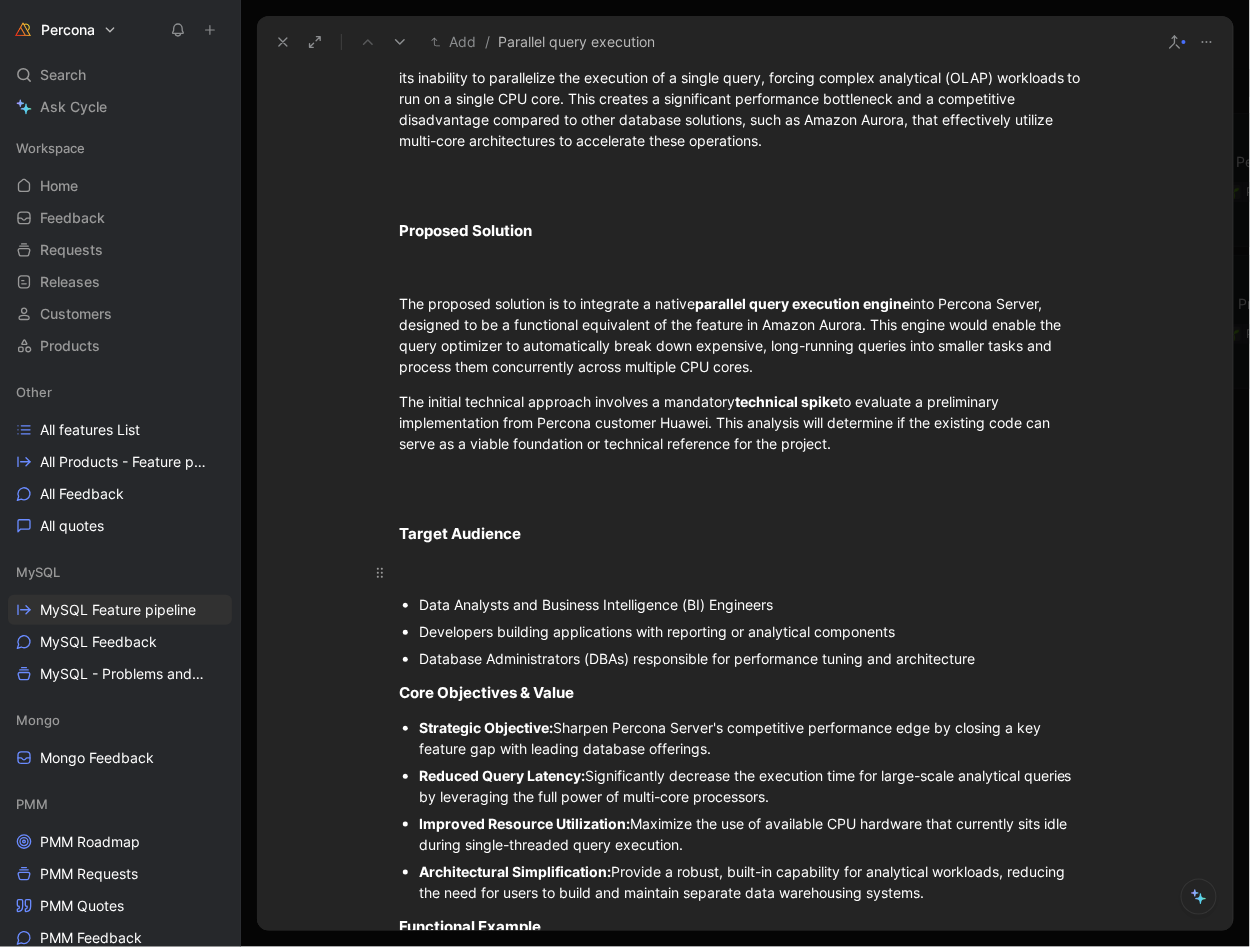 click at bounding box center [745, 572] 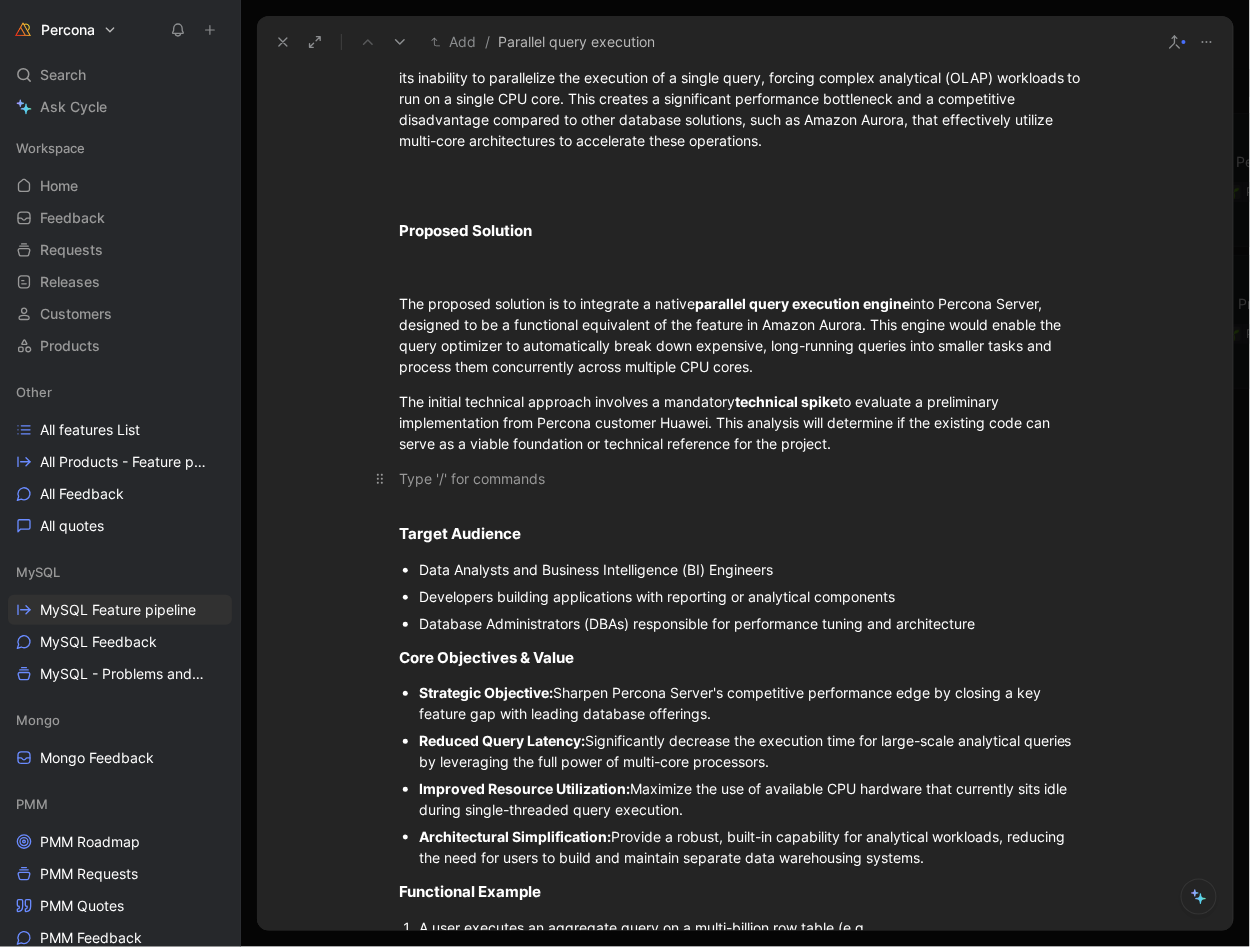 click at bounding box center [745, 478] 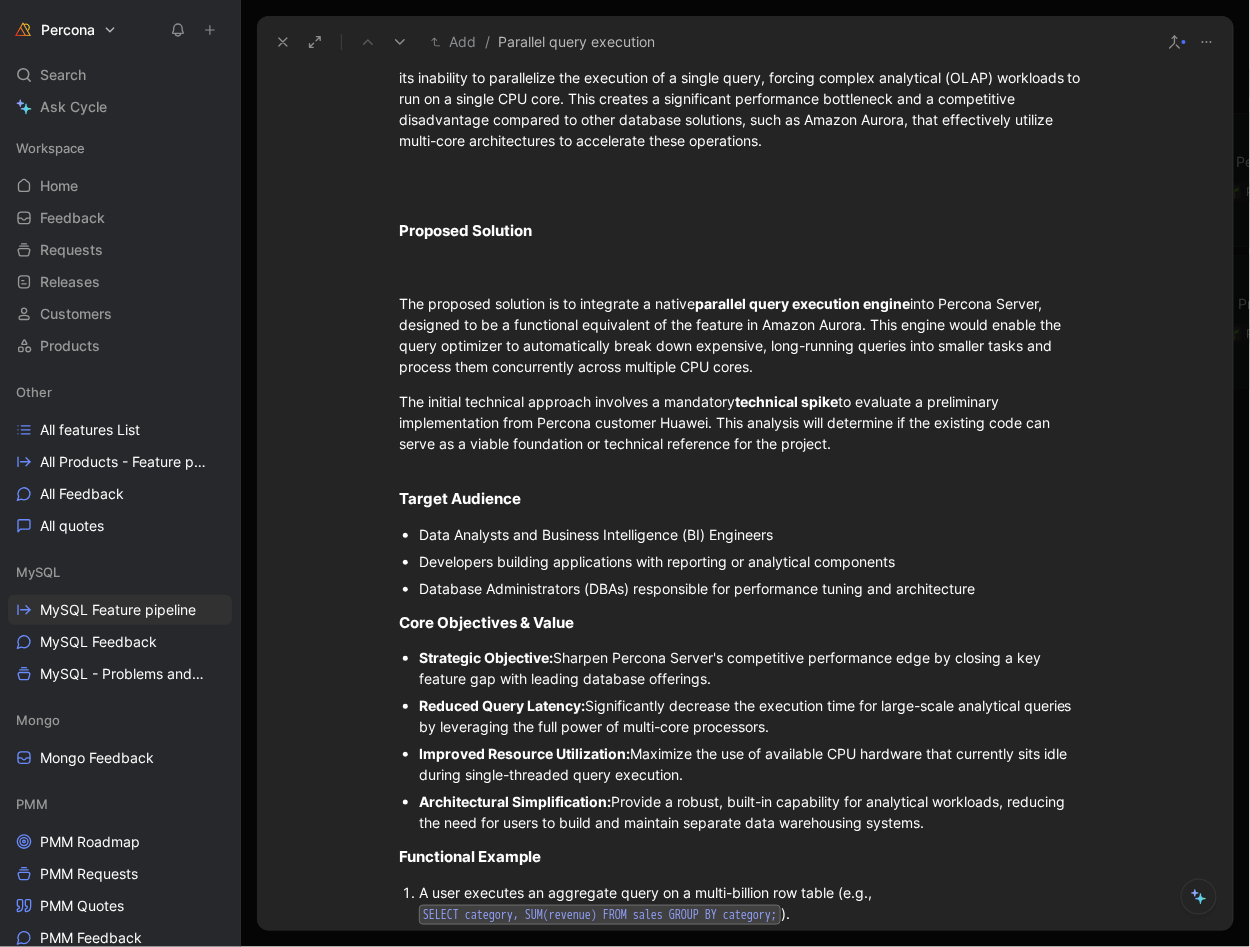 click on "Target Audience" at bounding box center (745, 490) 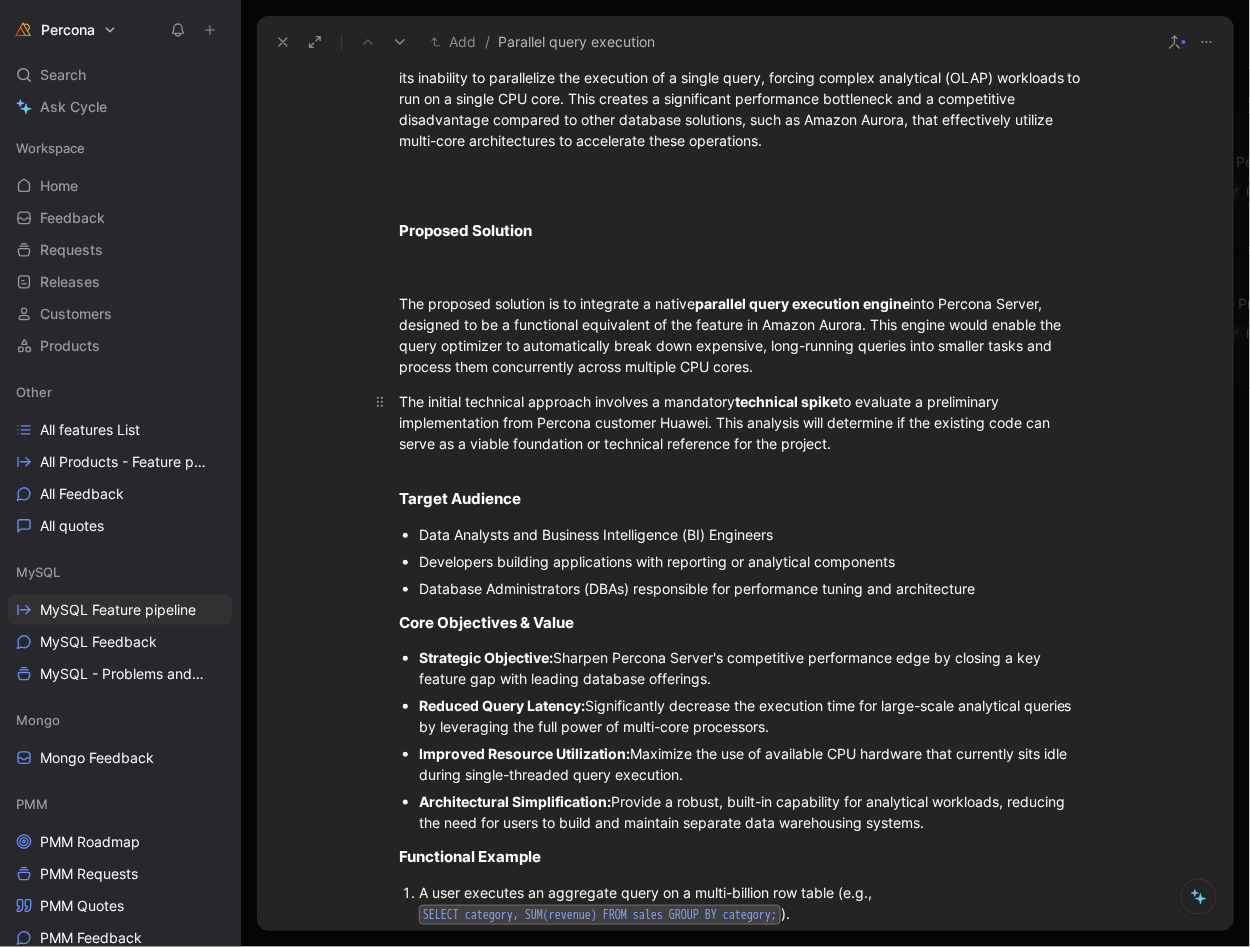 click on "The initial technical approach involves a mandatory  technical spike  to evaluate a preliminary implementation from Percona customer Huawei. This analysis will determine if the existing code can serve as a viable foundation or technical reference for the project." at bounding box center (745, 422) 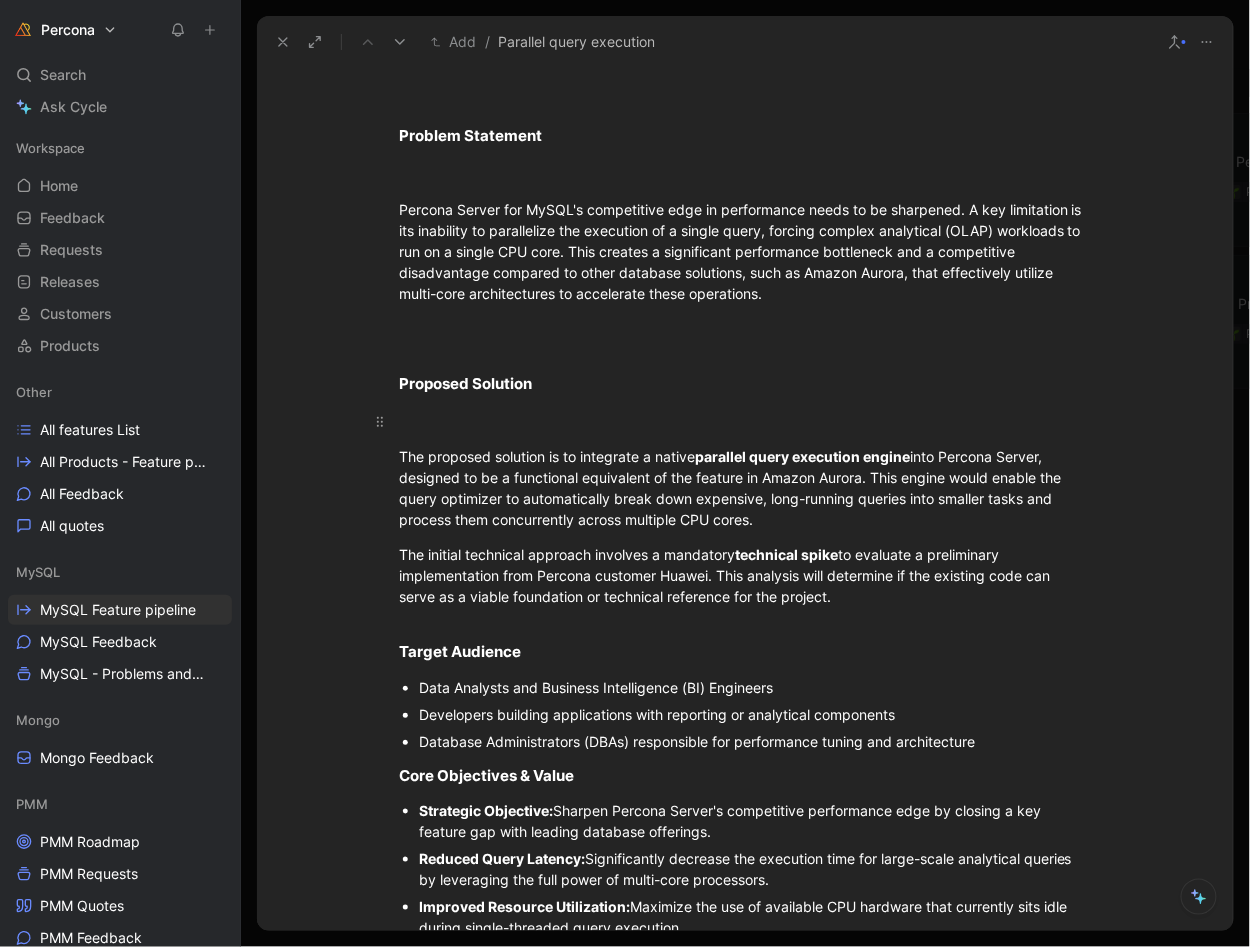 click at bounding box center (745, 421) 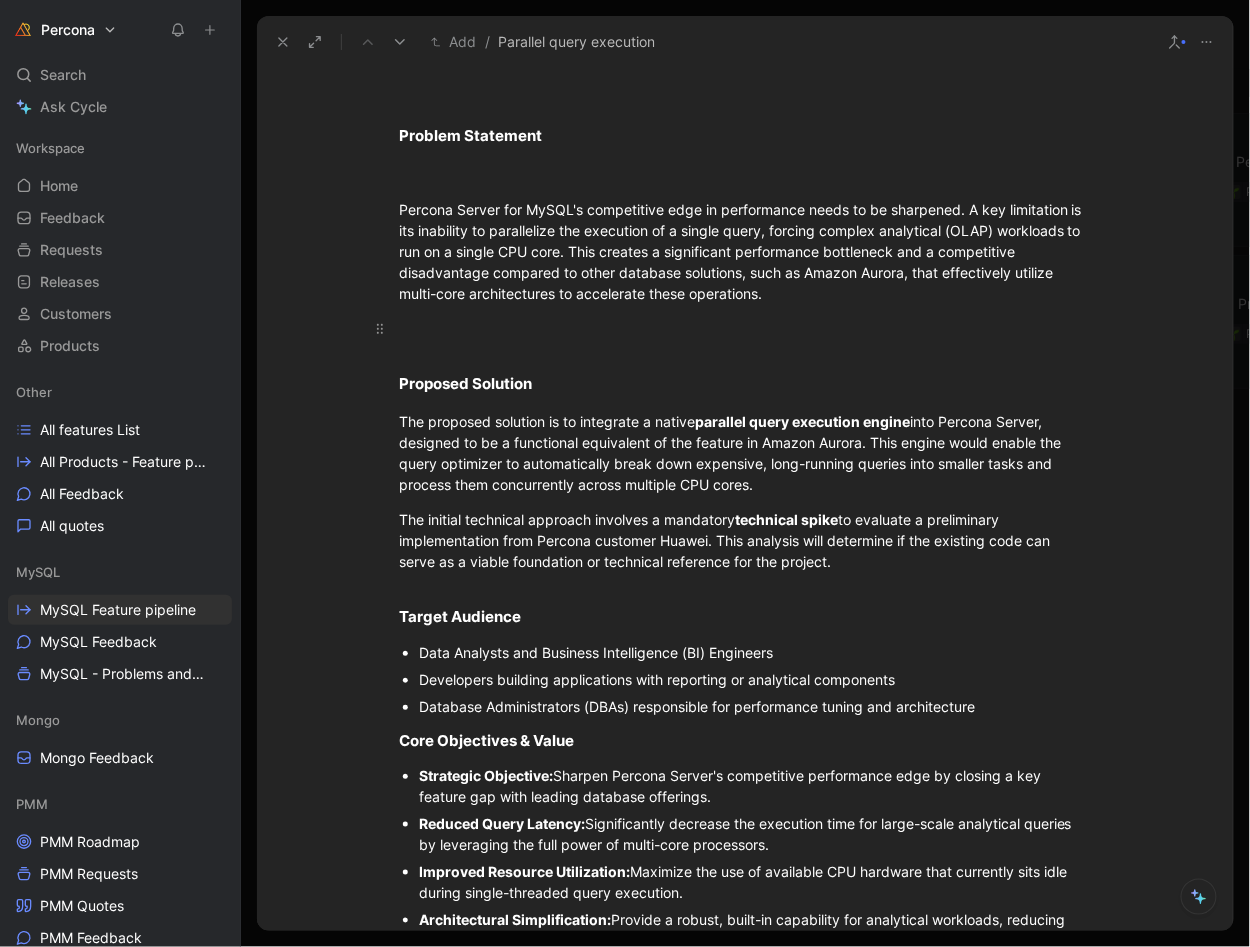 click at bounding box center (745, 328) 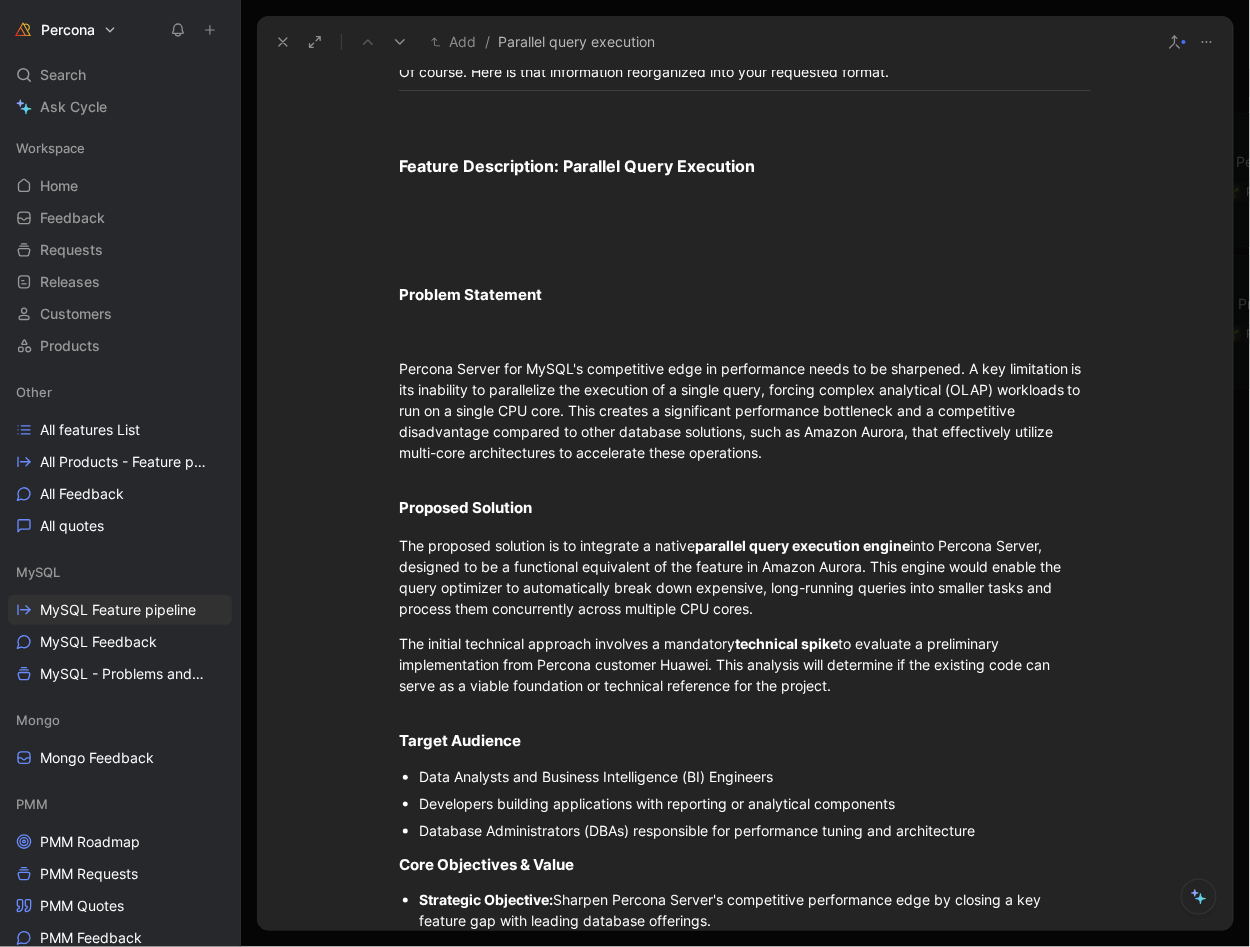 scroll, scrollTop: 424, scrollLeft: 0, axis: vertical 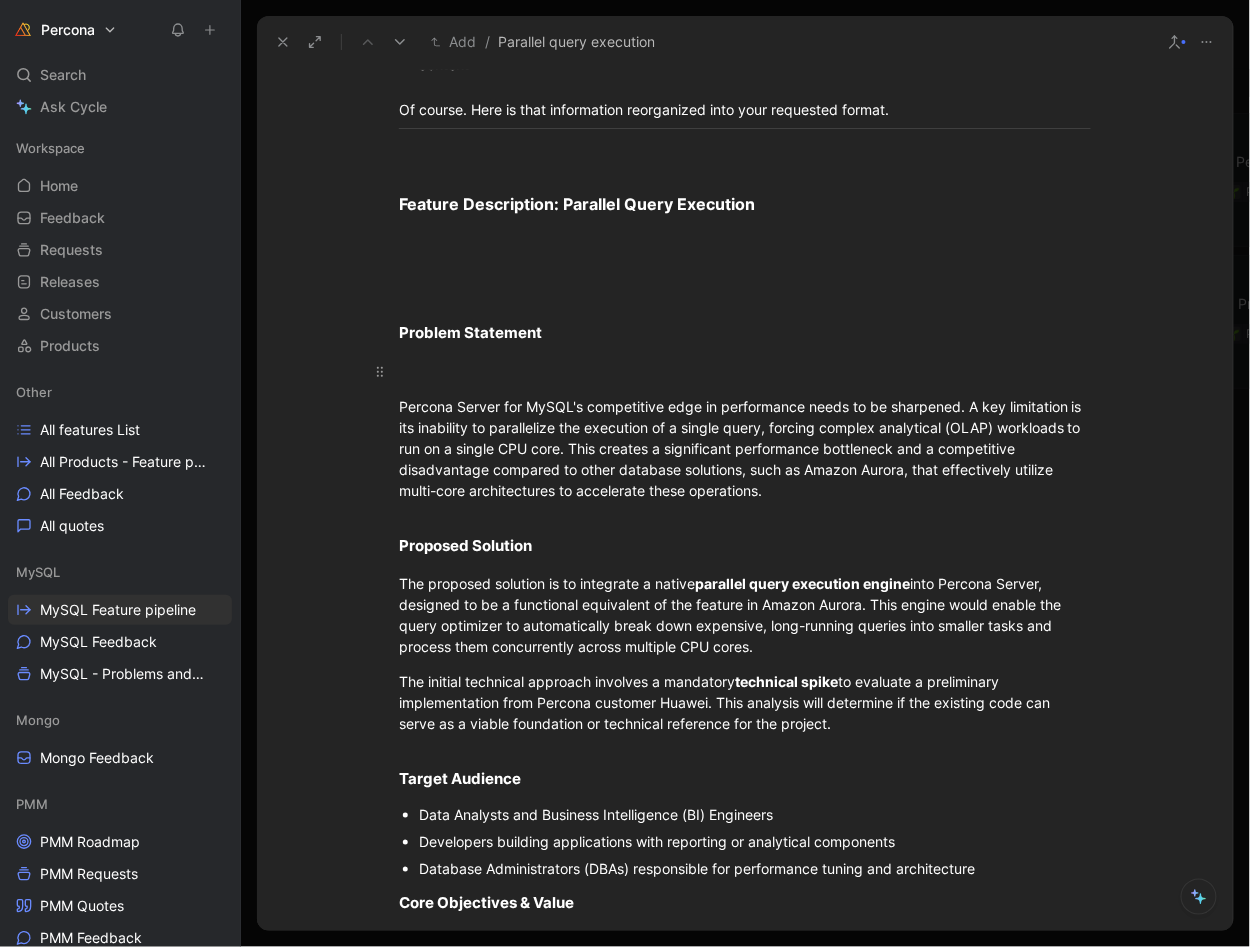 click at bounding box center [745, 371] 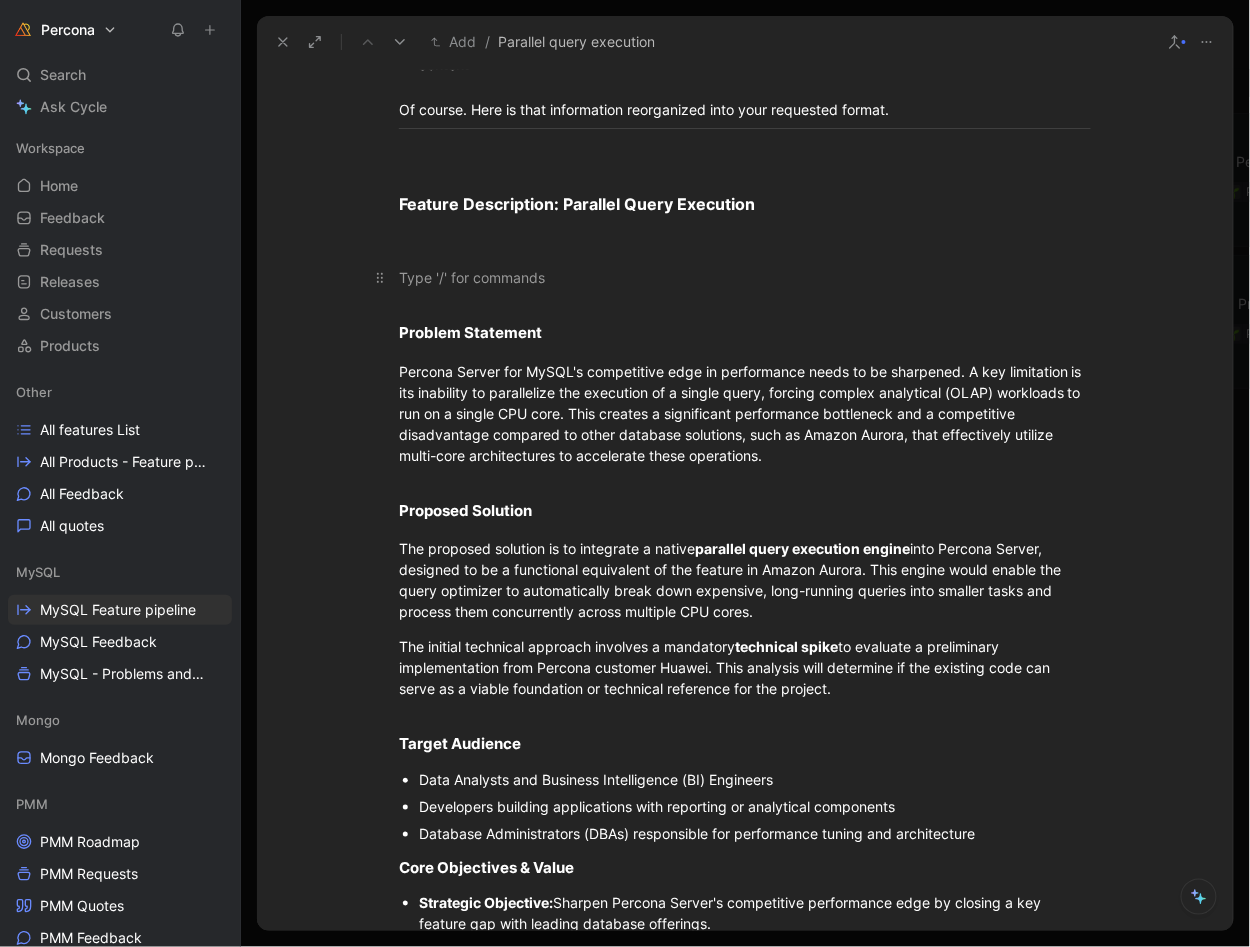 click at bounding box center [745, 277] 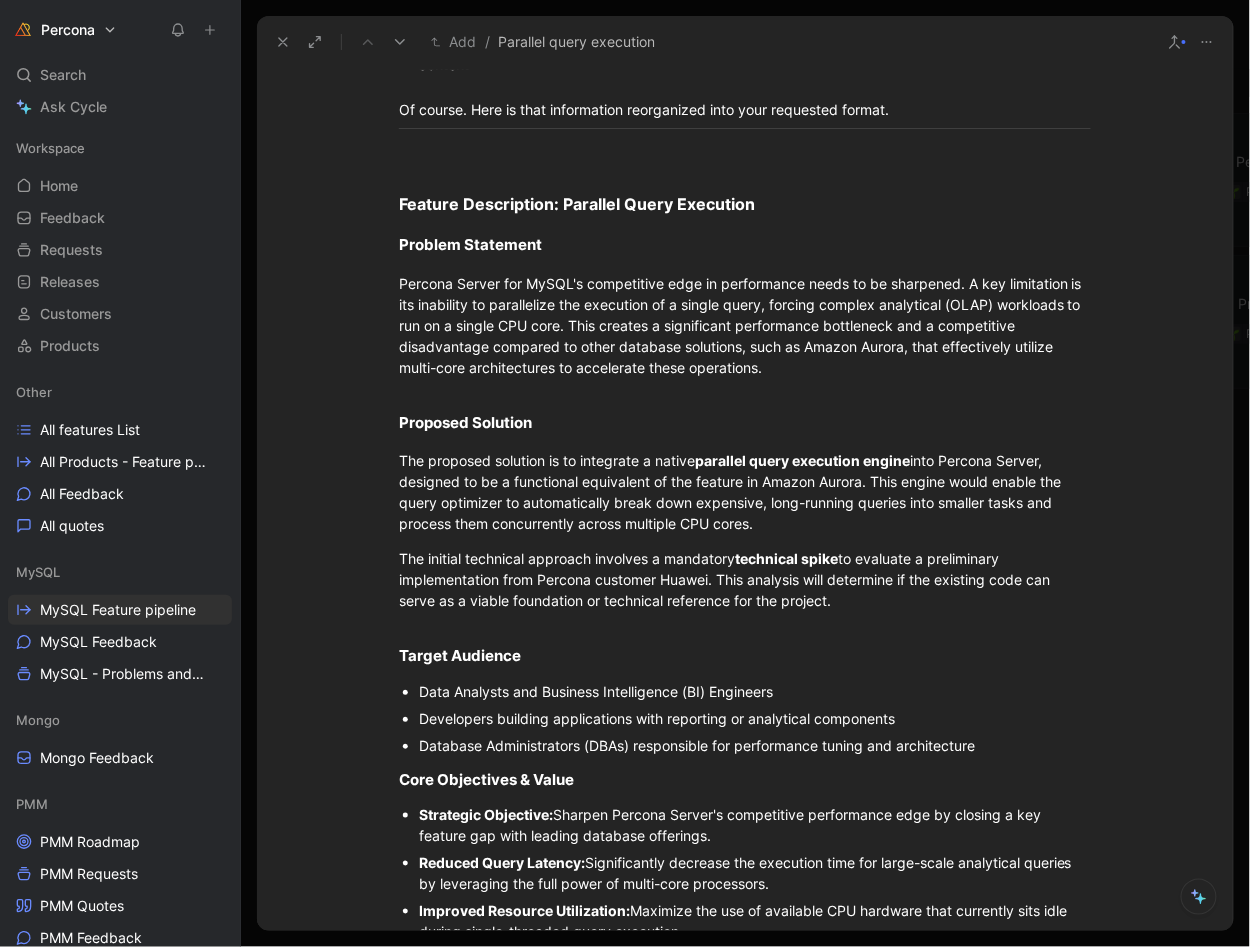 scroll, scrollTop: 262, scrollLeft: 0, axis: vertical 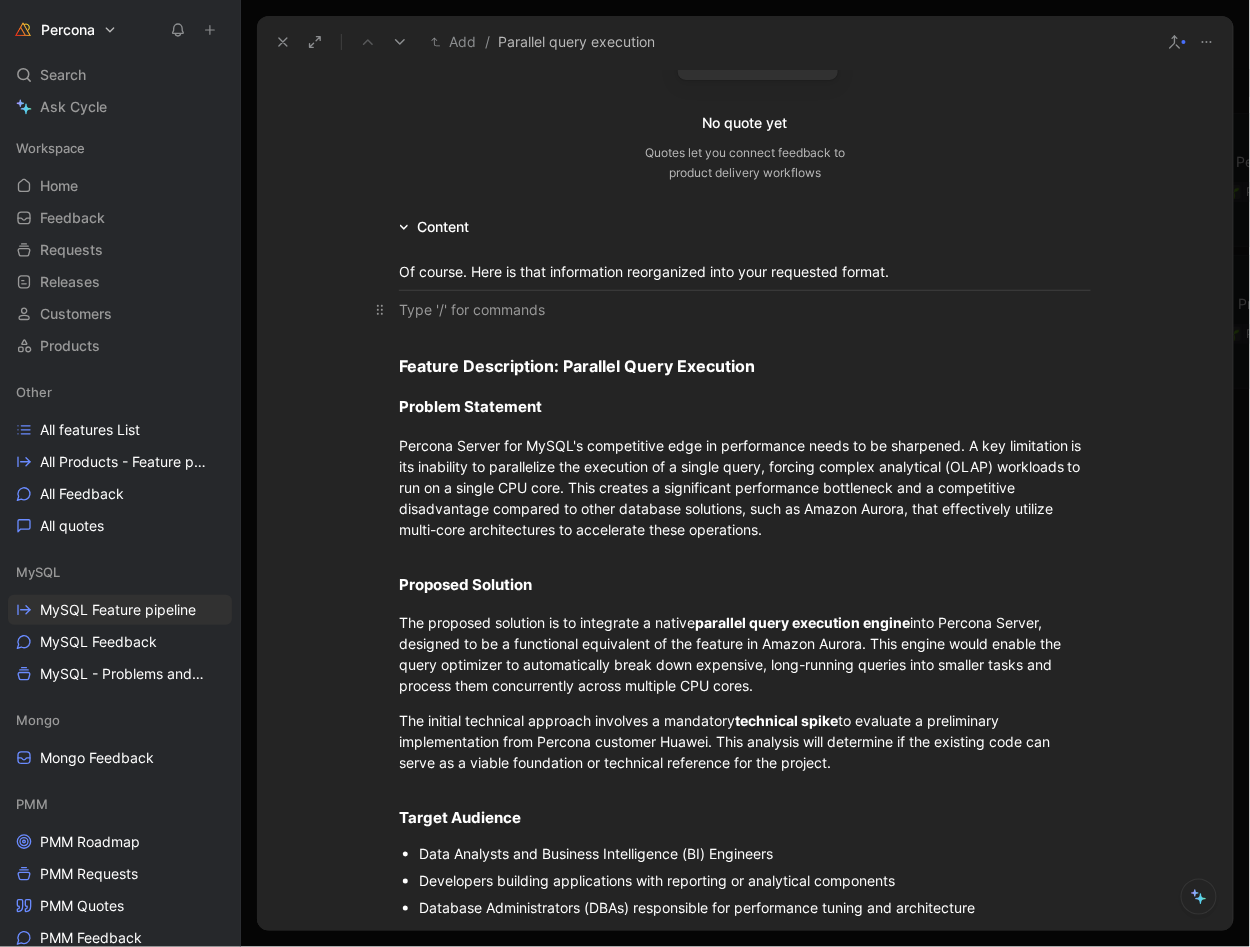 click at bounding box center (745, 309) 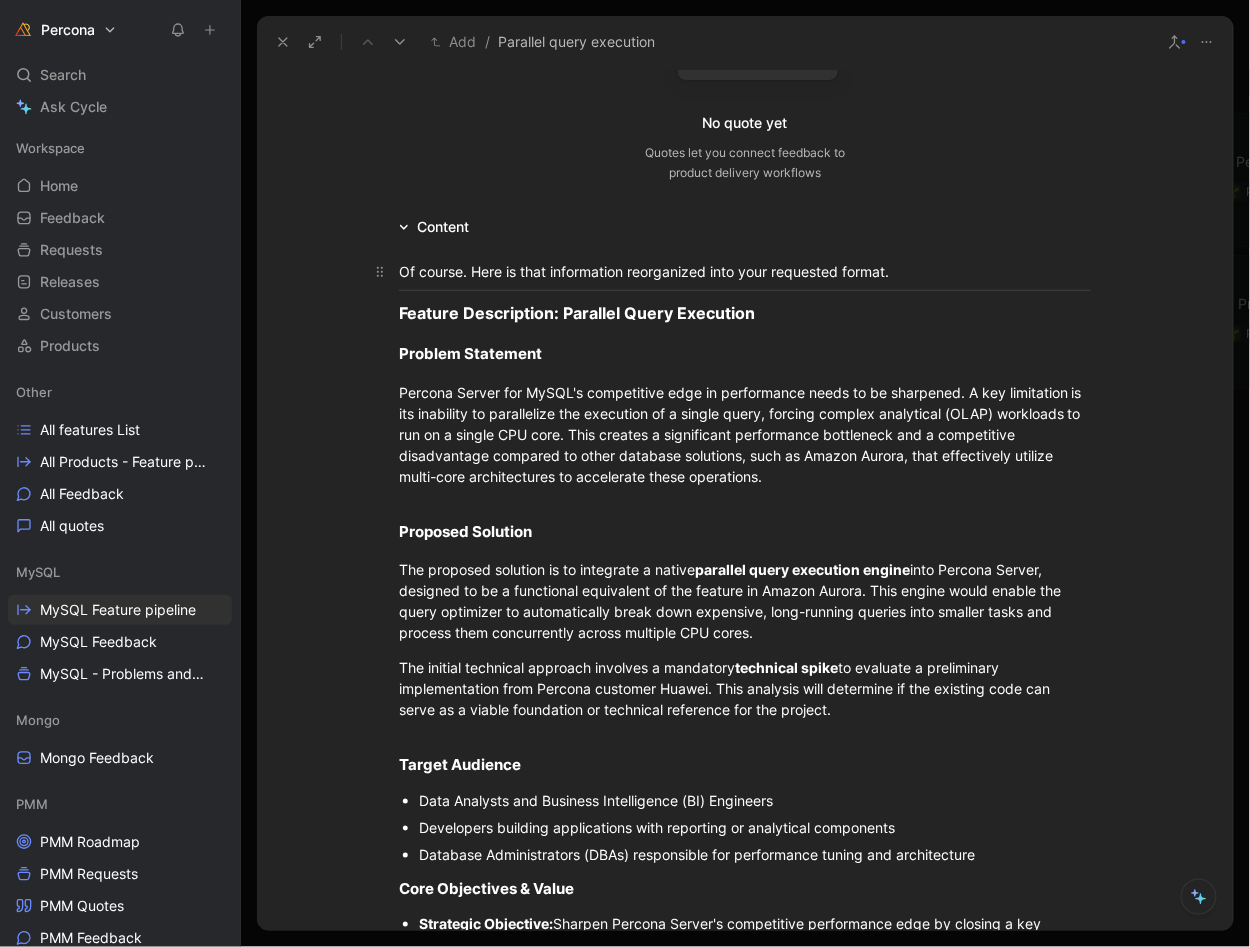 click on "Of course. Here is that information reorganized into your requested format." at bounding box center [745, 271] 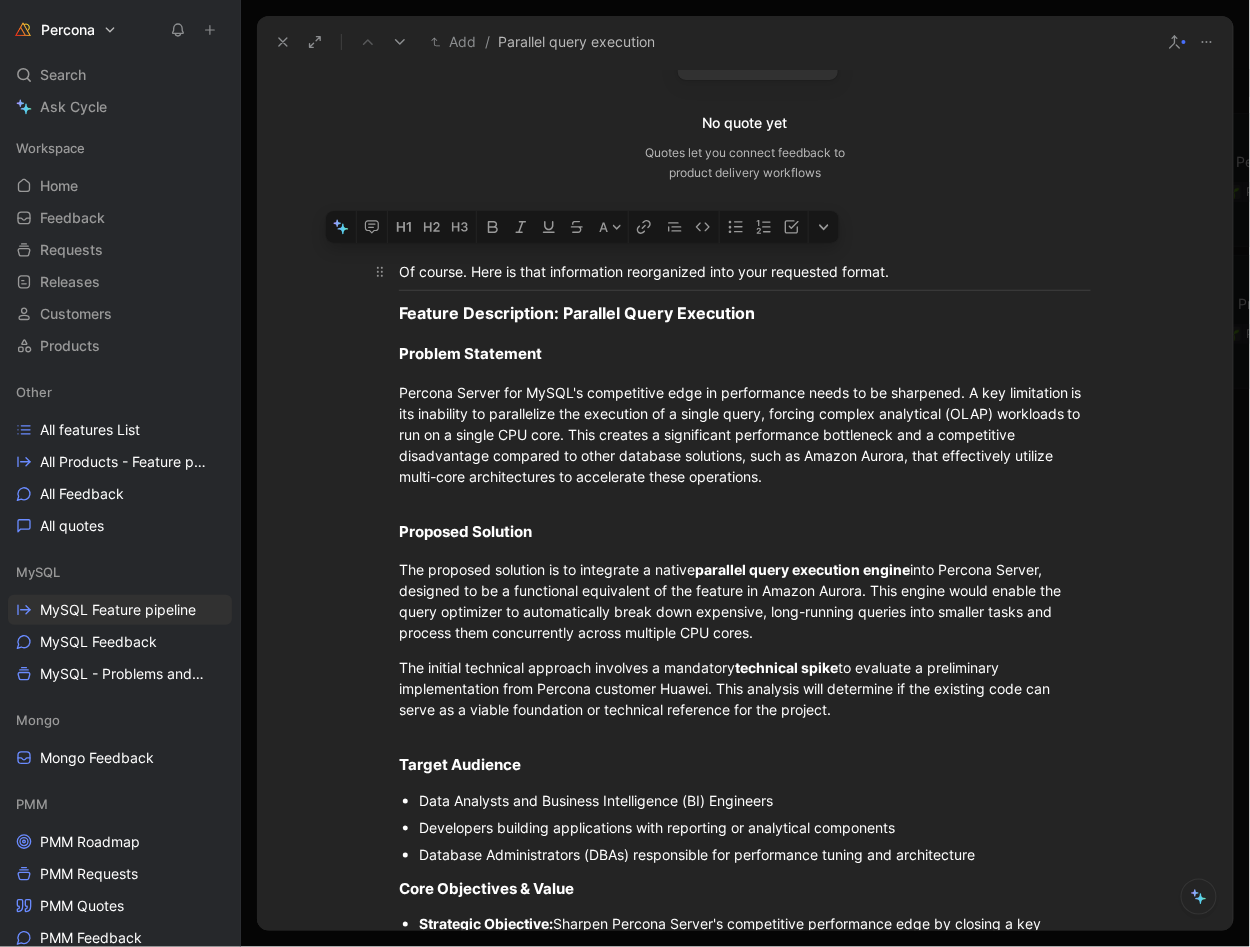 click on "Of course. Here is that information reorganized into your requested format." at bounding box center (745, 271) 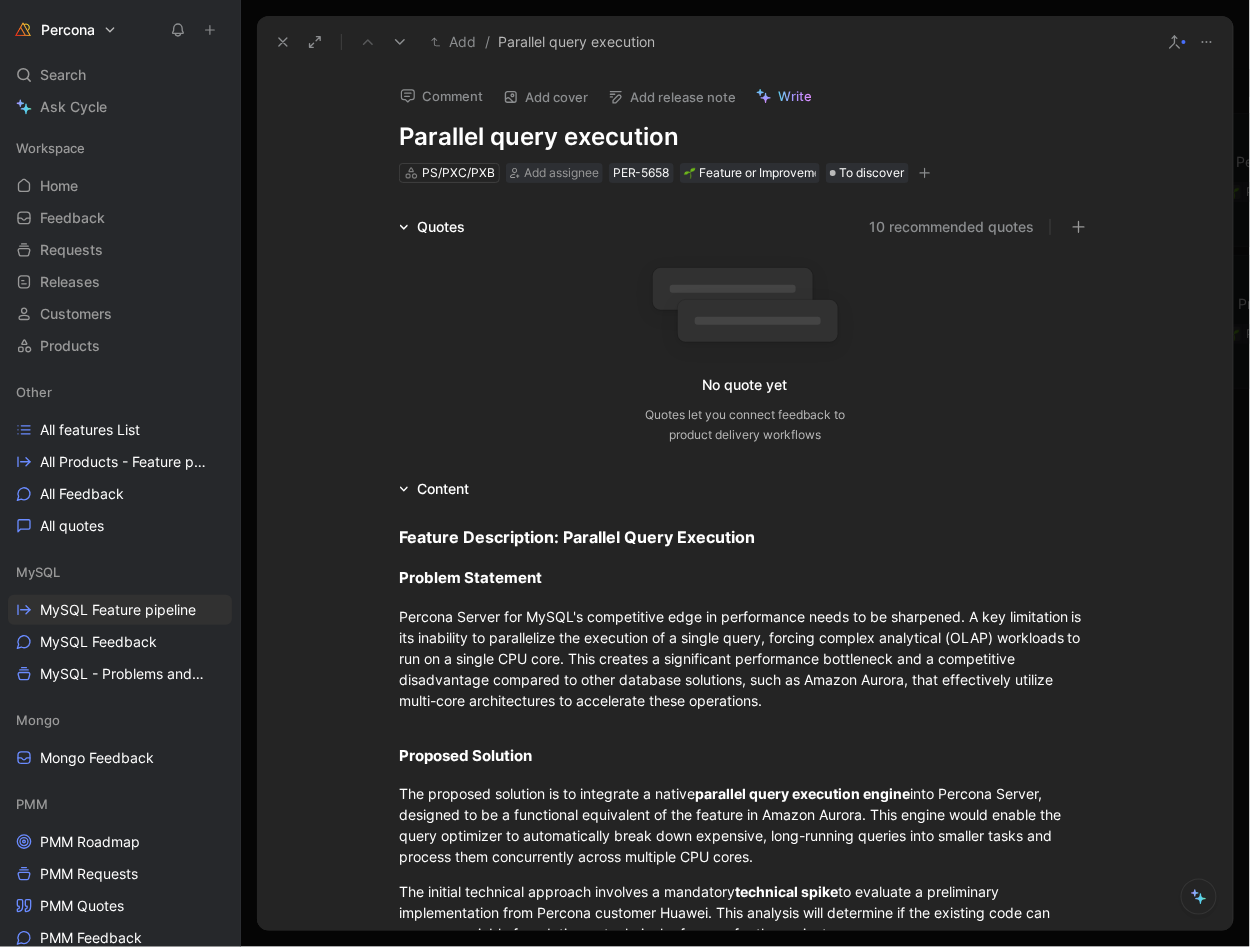 scroll, scrollTop: 0, scrollLeft: 0, axis: both 